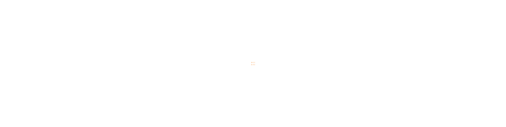 scroll, scrollTop: 0, scrollLeft: 0, axis: both 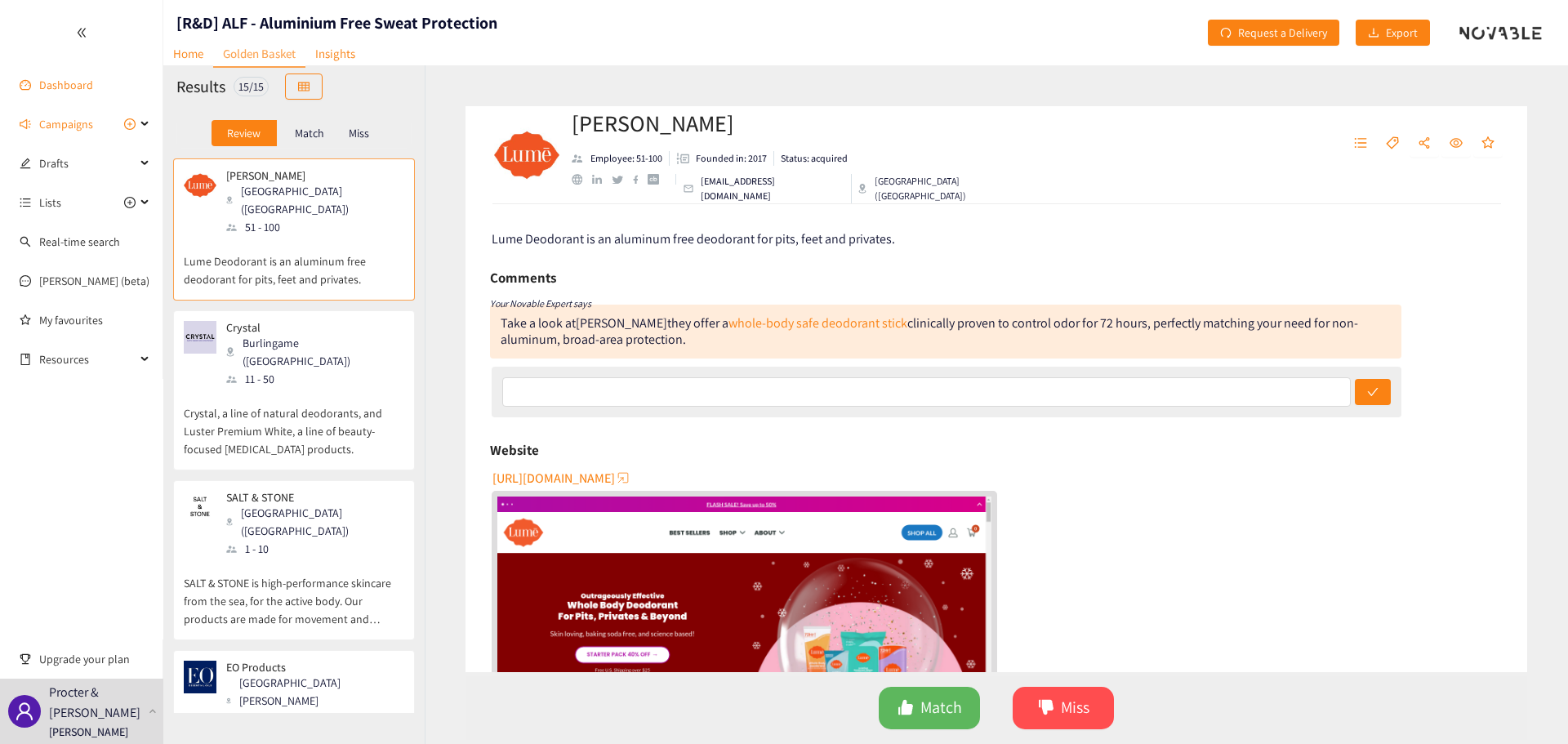 click on "Dashboard" at bounding box center (66, 85) 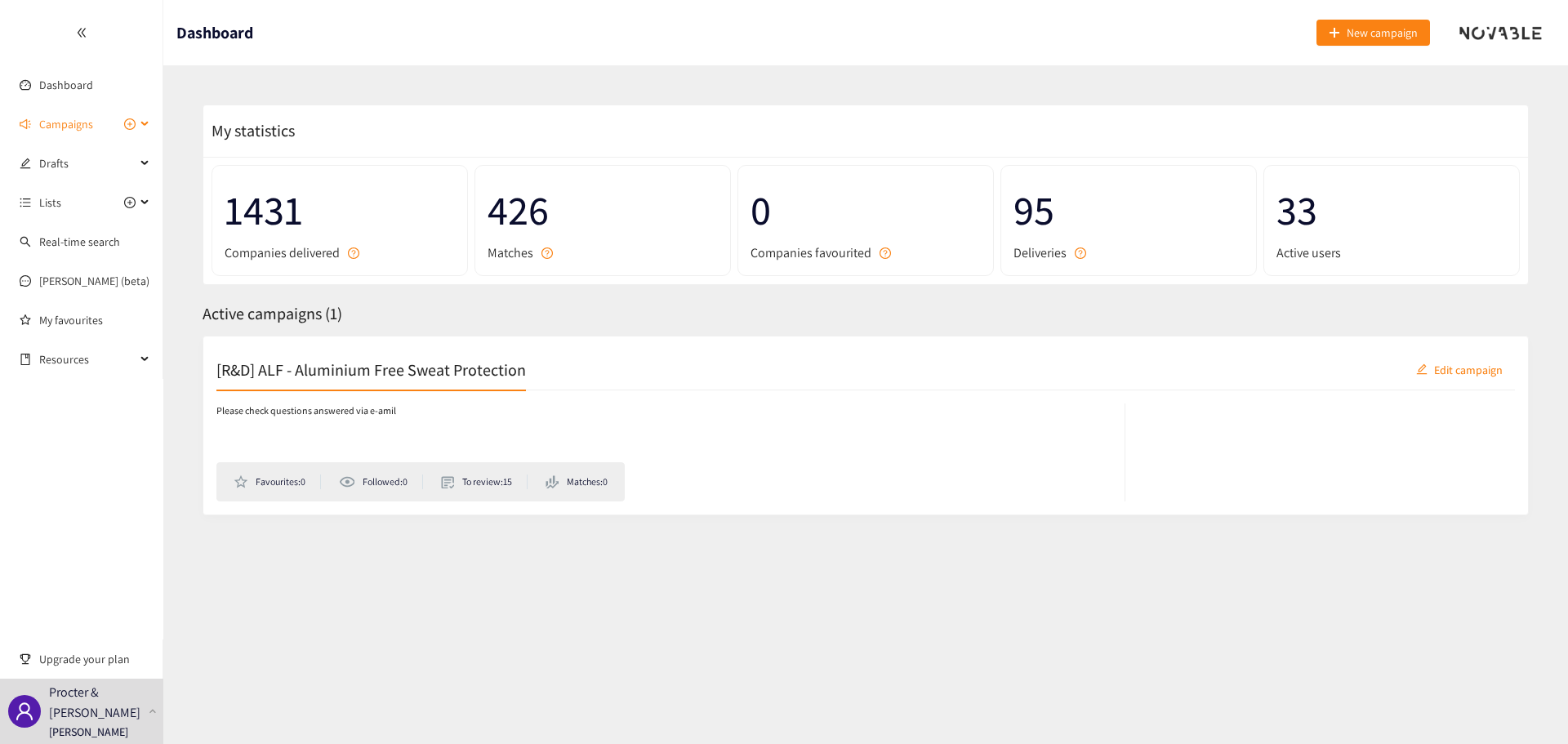 click on "Campaigns" at bounding box center [66, 124] 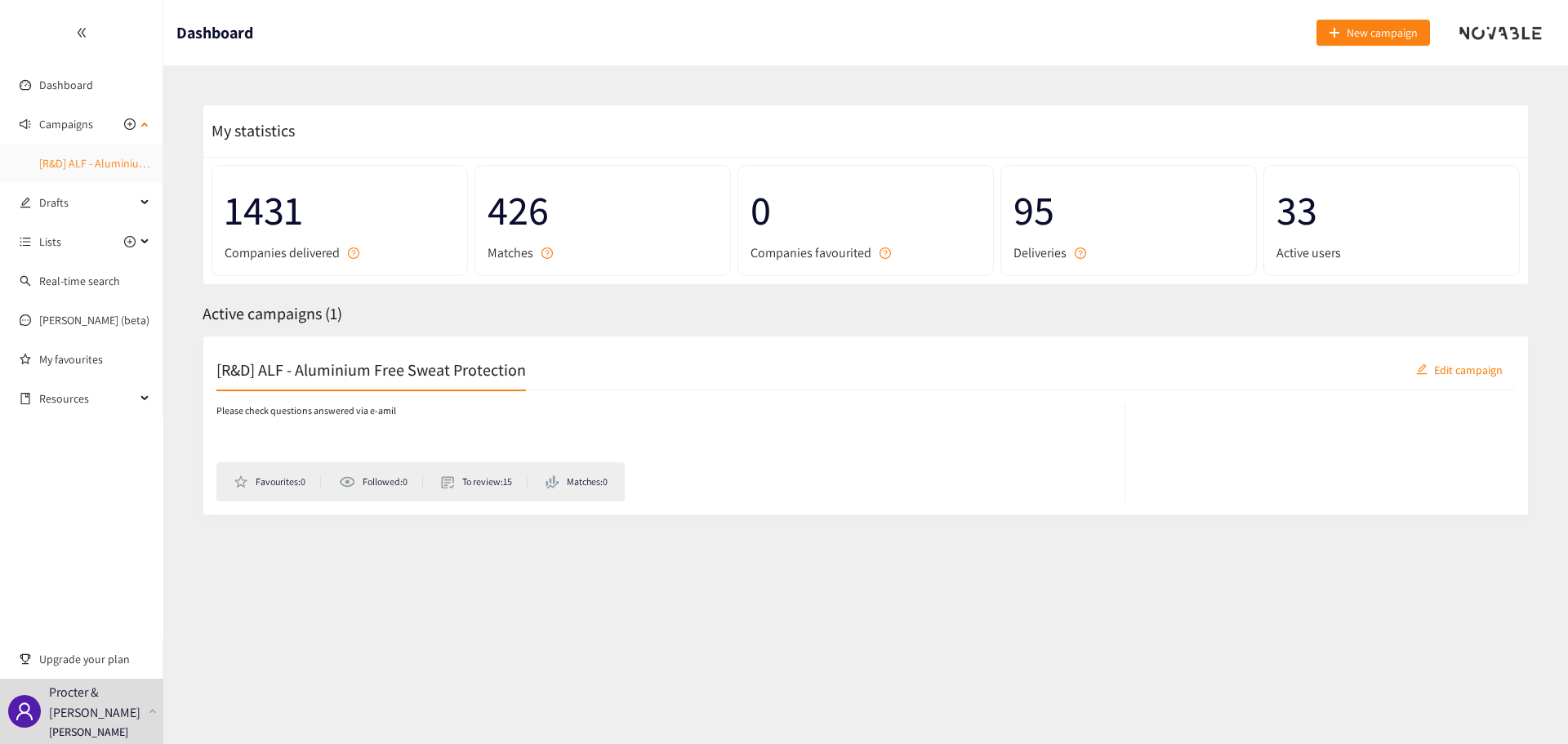 click on "[R&D] ALF - Aluminium Free Sweat Protection" at bounding box center (149, 163) 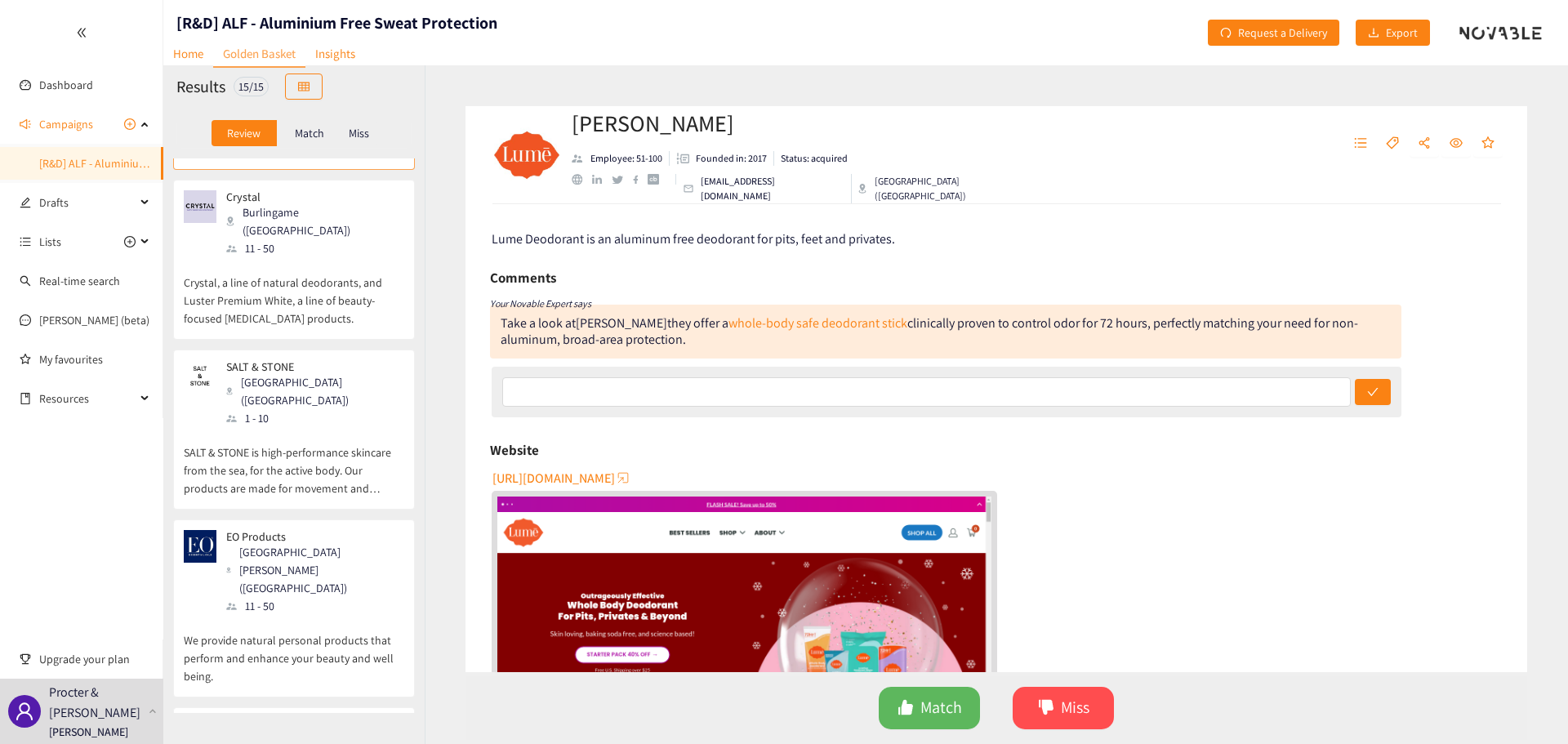 scroll, scrollTop: 0, scrollLeft: 0, axis: both 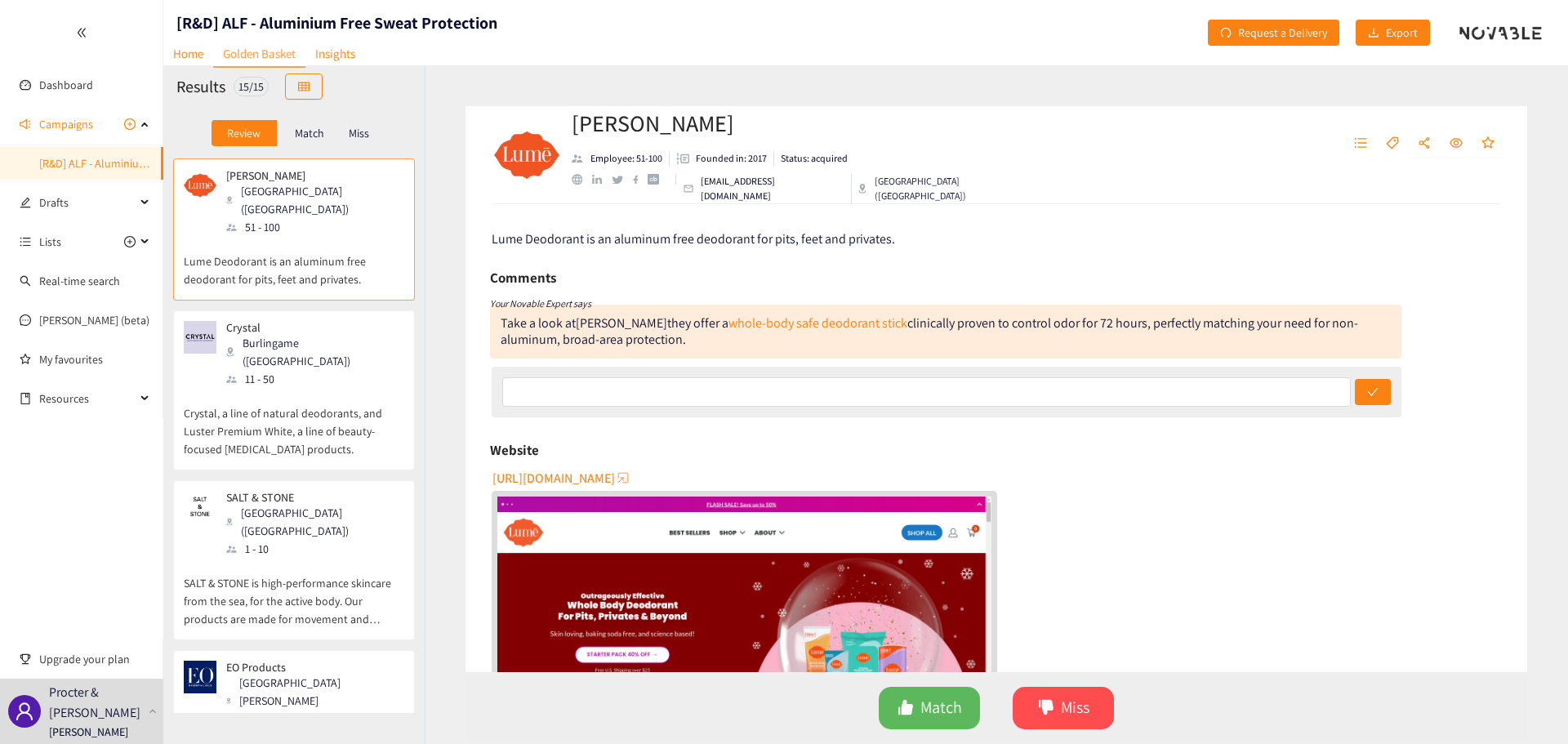 click on "11 - 50" at bounding box center [314, 379] 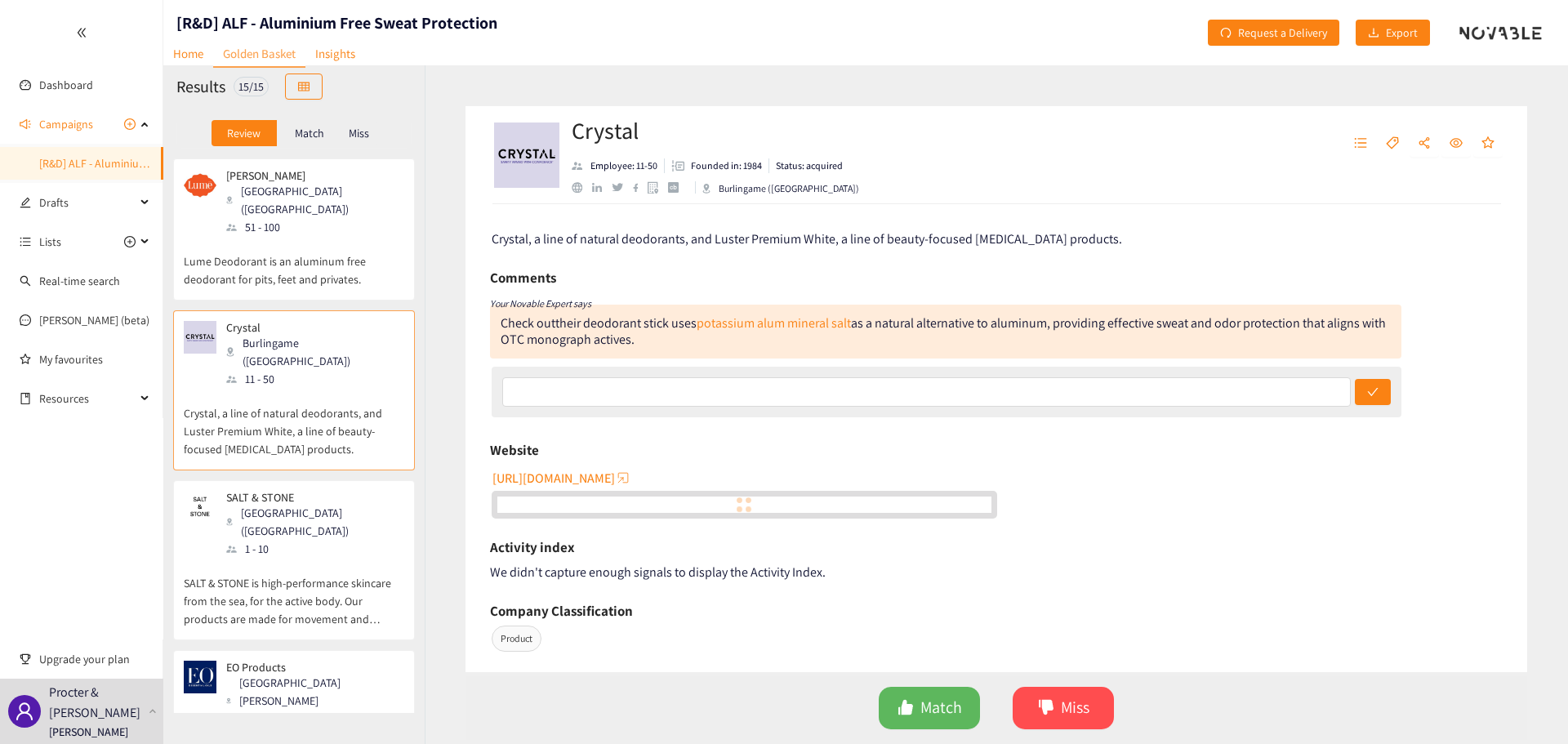 click on "SALT & STONE is high-performance skincare from the sea, for the active body. Our products are made for movement and leverage ingredients from ocean to mountain." at bounding box center [294, 593] 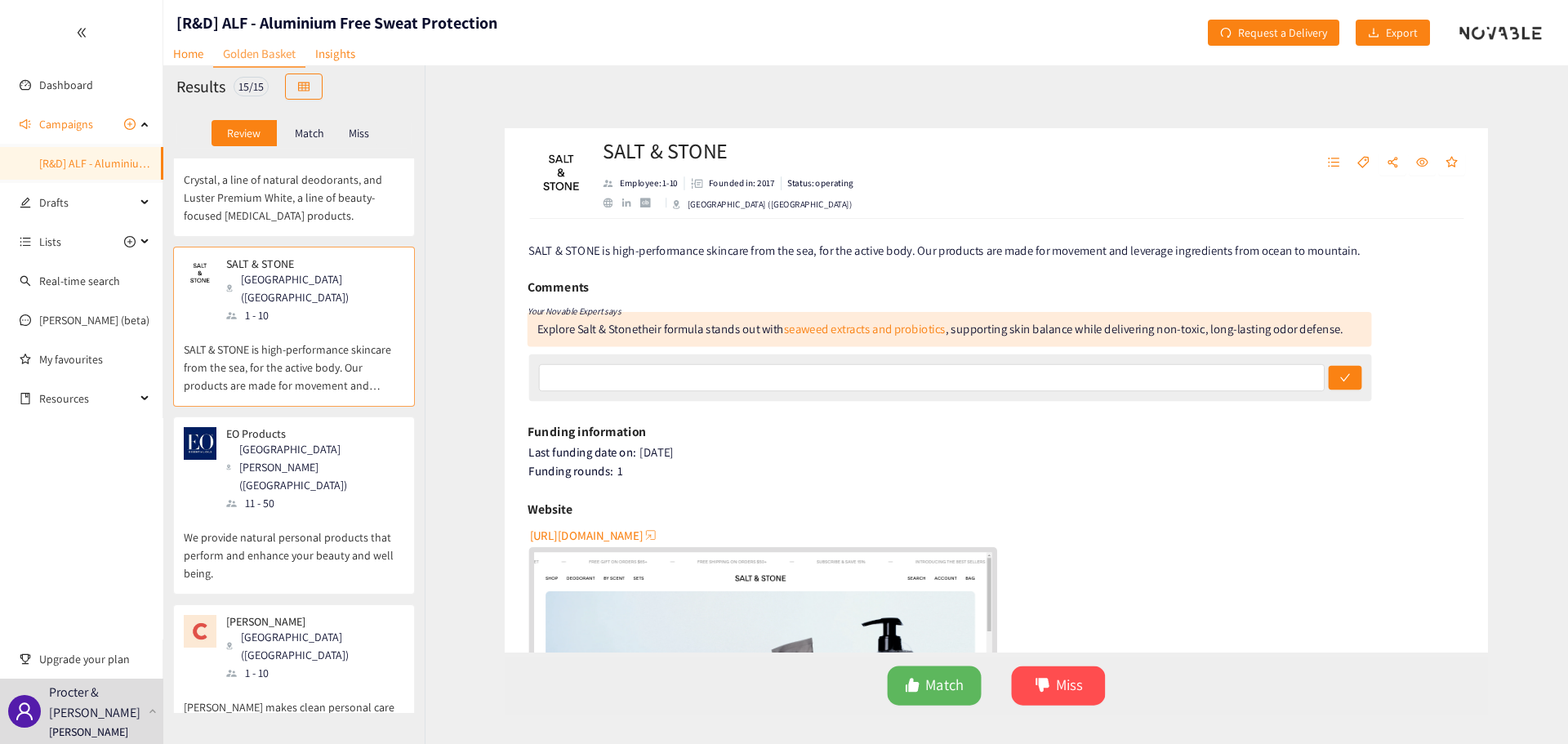 scroll, scrollTop: 245, scrollLeft: 0, axis: vertical 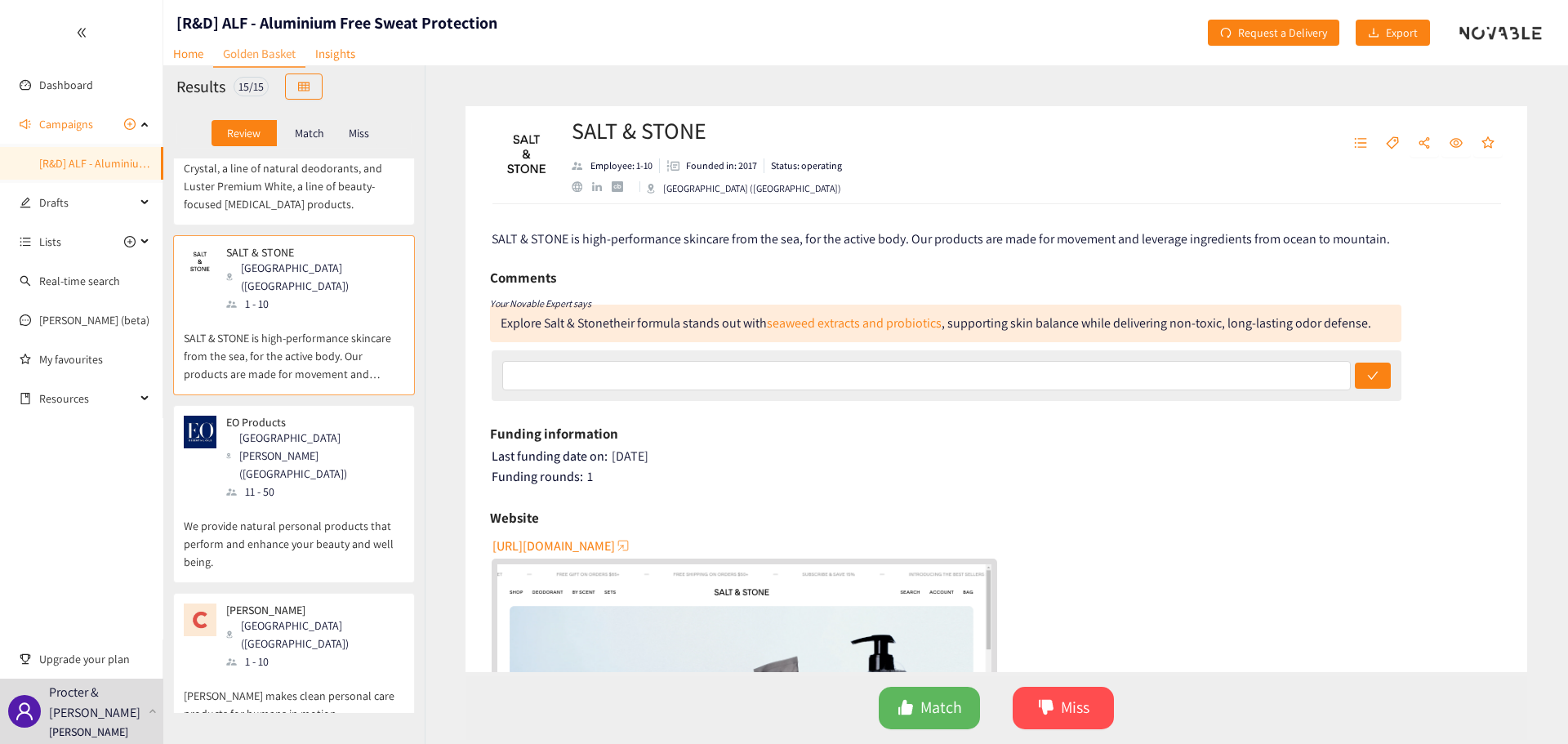 click on "We provide natural personal products that perform and enhance your beauty and well being." at bounding box center (294, 536) 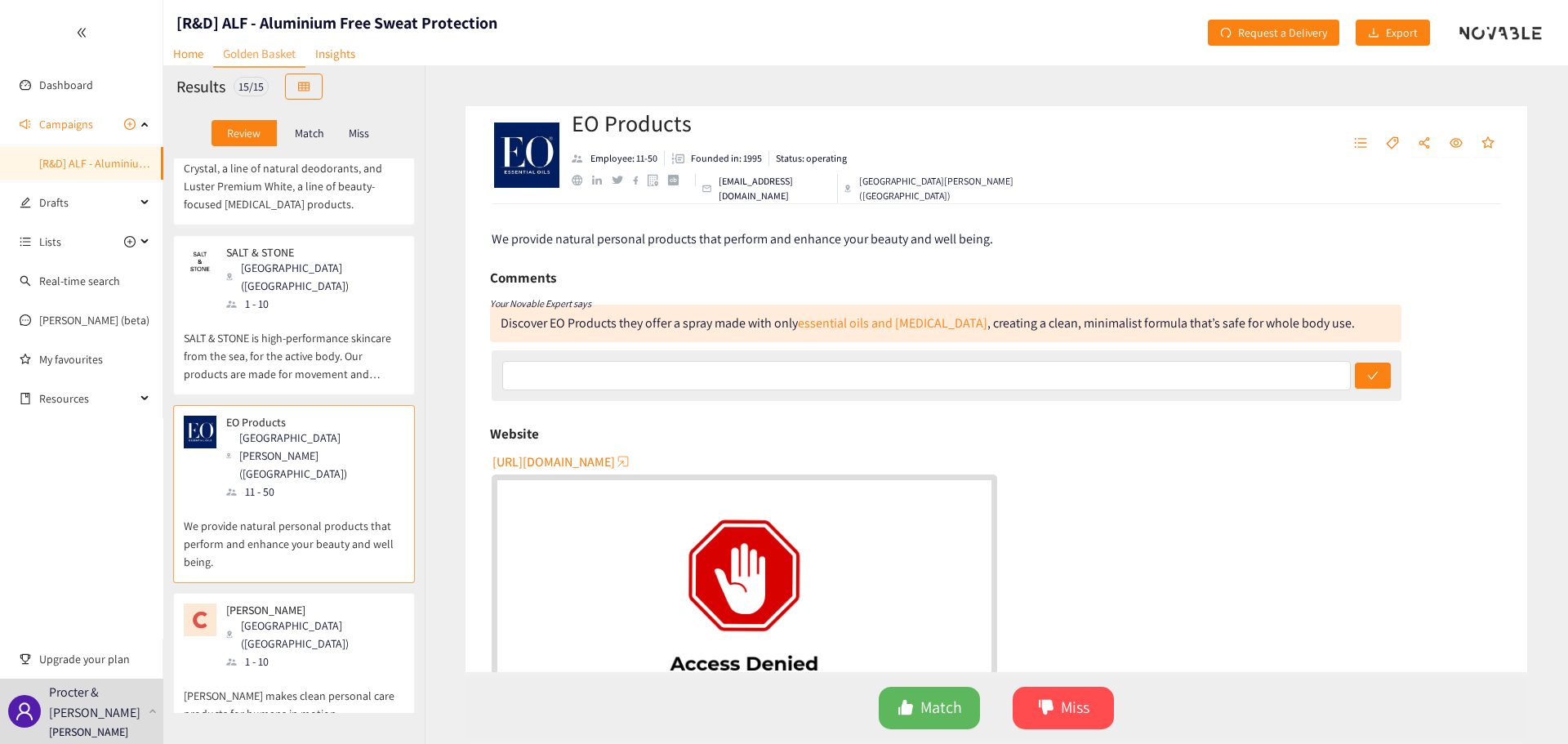 click on "[PERSON_NAME] makes clean personal care products for humans in motion." at bounding box center [294, 697] 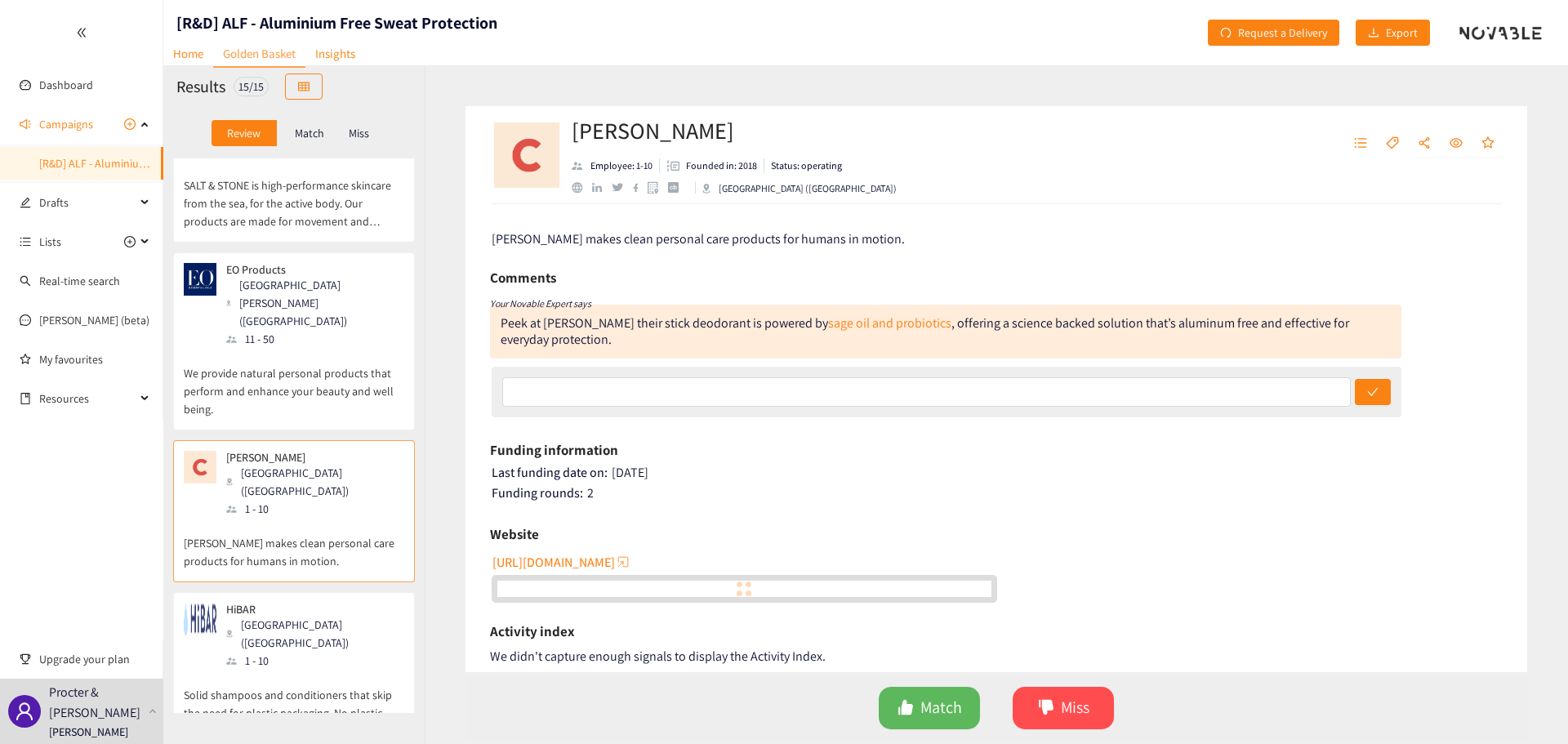 scroll, scrollTop: 408, scrollLeft: 0, axis: vertical 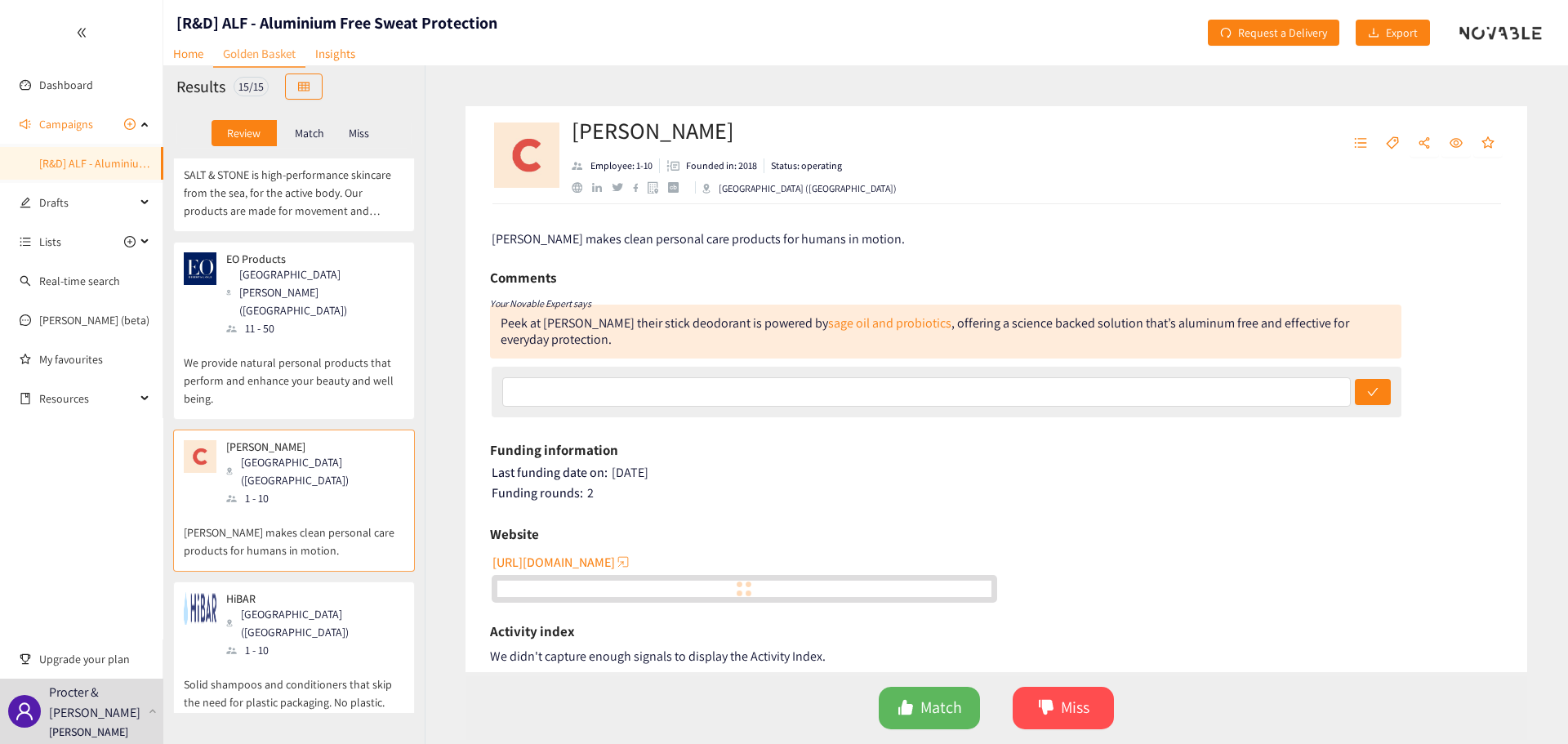 click on "Solid shampoos and conditioners that skip the need for plastic packaging. No plastic. Just beautiful hair." at bounding box center (294, 694) 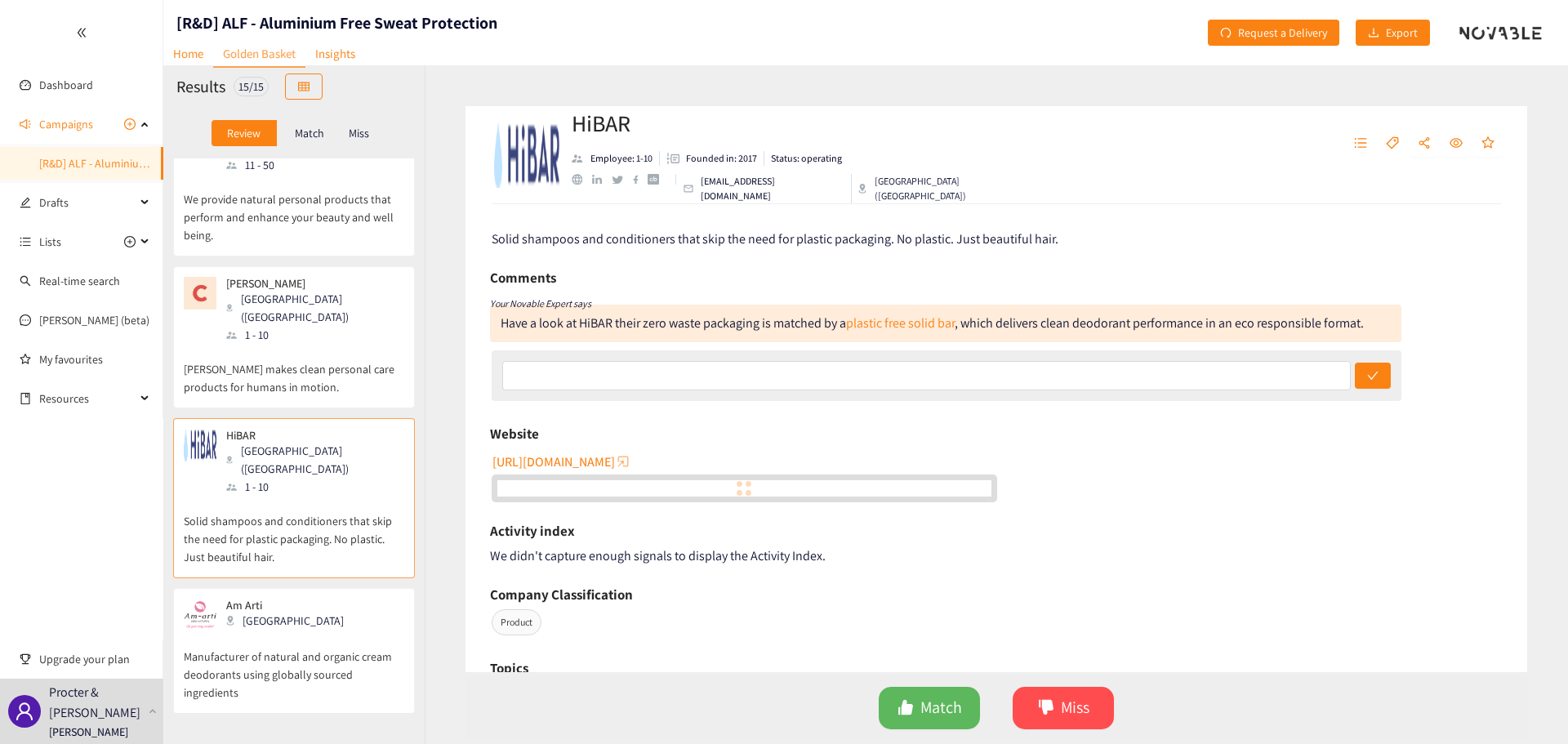 scroll, scrollTop: 653, scrollLeft: 0, axis: vertical 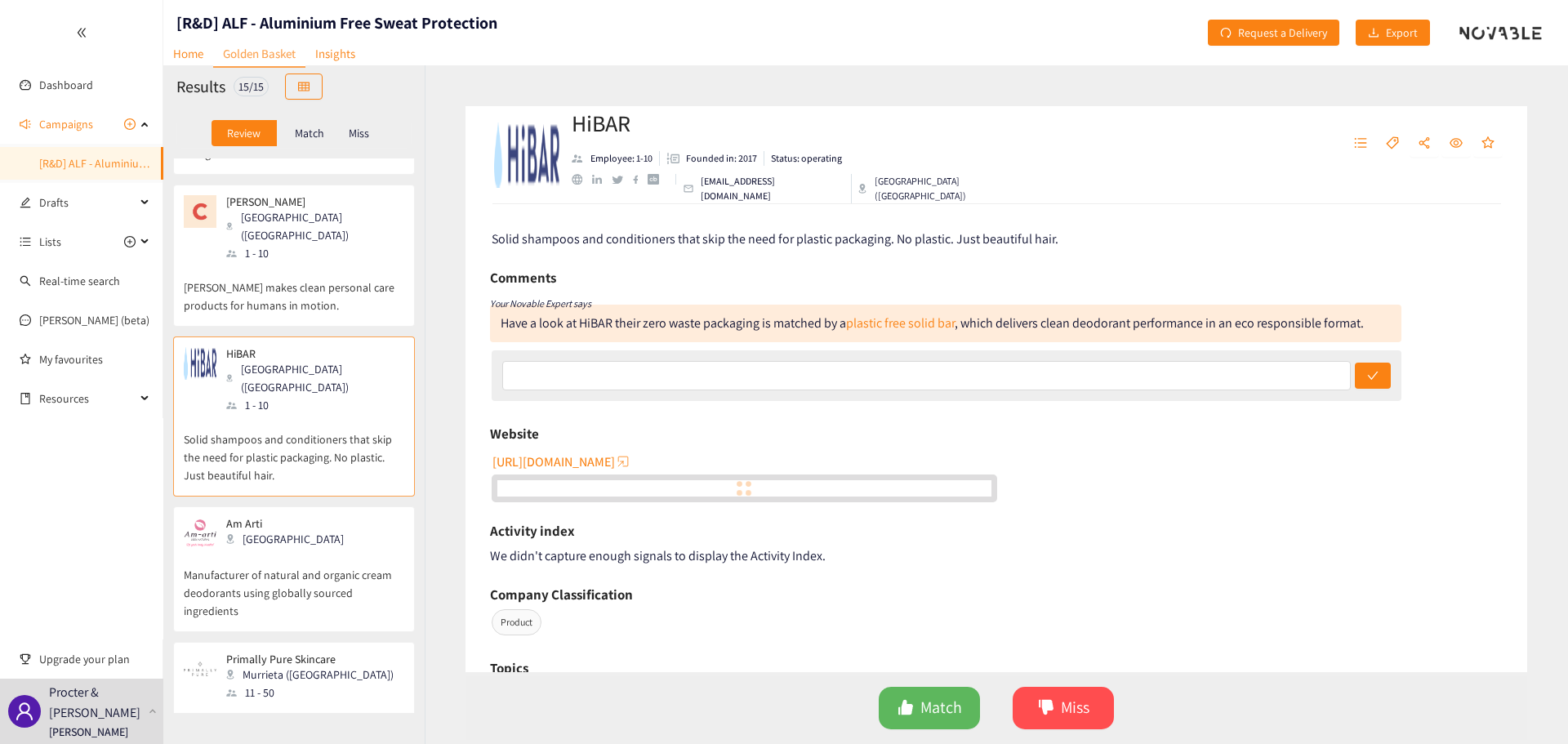 click on "Am Arti   [GEOGRAPHIC_DATA]" at bounding box center (294, 533) 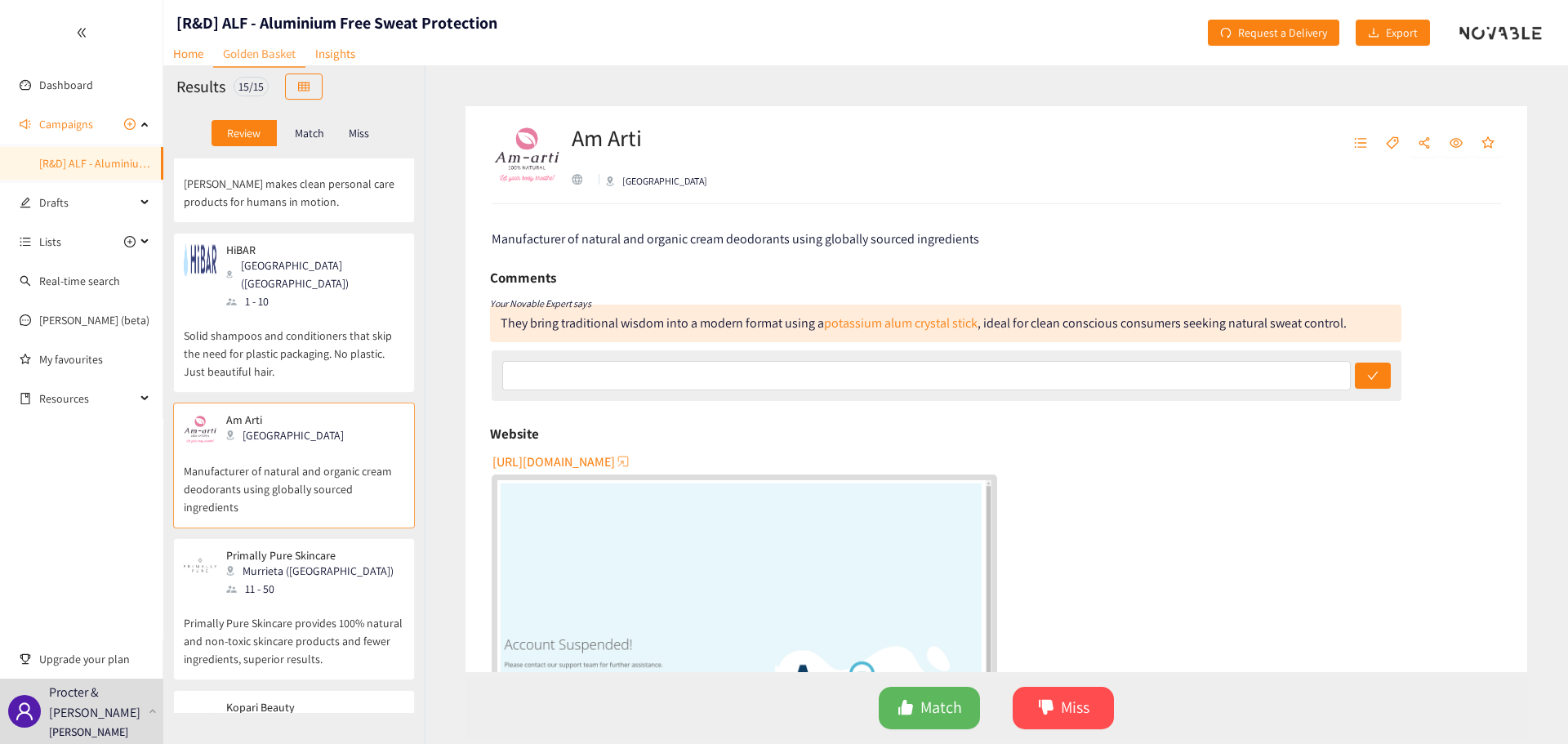 scroll, scrollTop: 817, scrollLeft: 0, axis: vertical 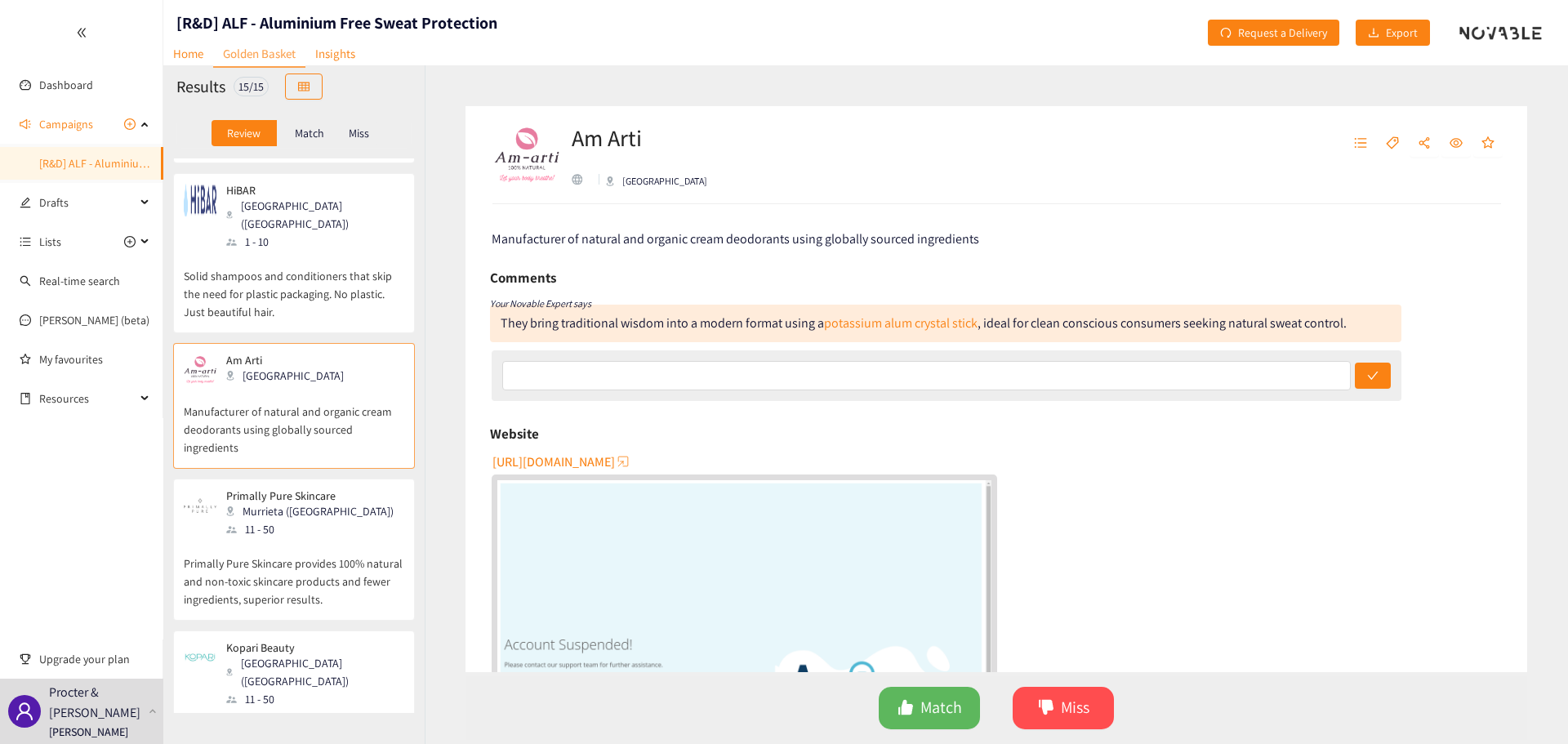 click on "Primally Pure Skincare provides 100% natural and non-toxic skincare products and fewer ingredients, superior results." at bounding box center [294, 573] 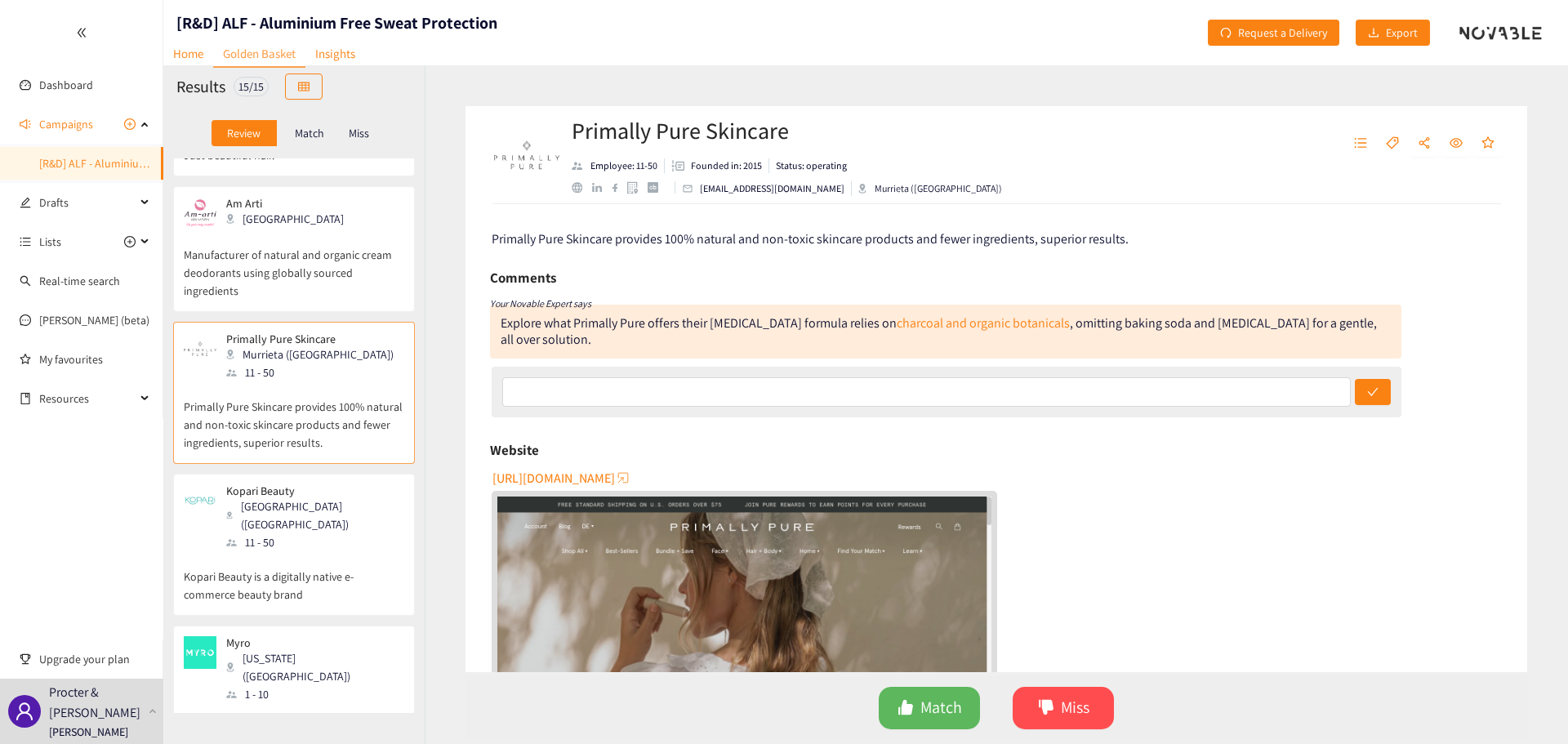 scroll, scrollTop: 980, scrollLeft: 0, axis: vertical 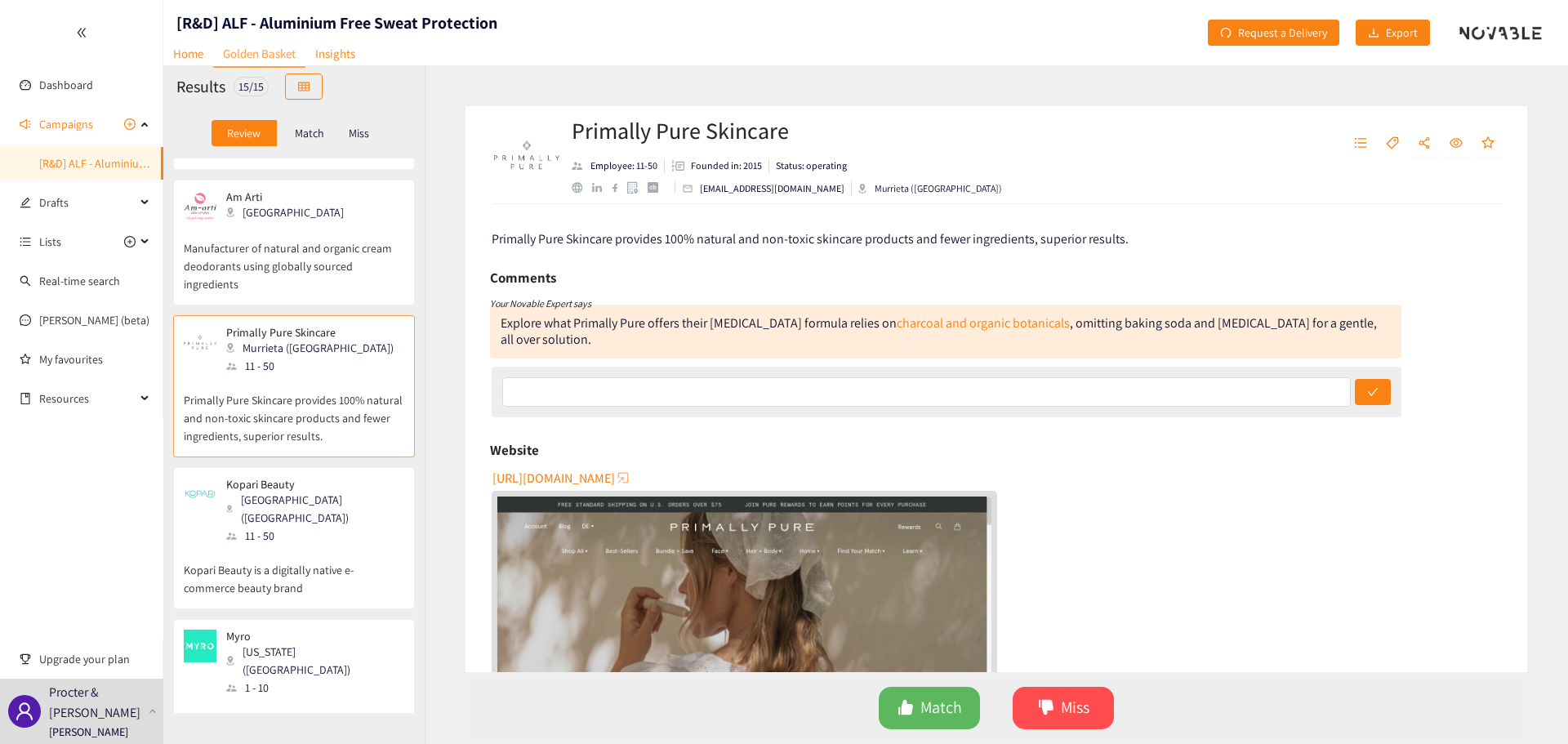 click on "Kopari Beauty is a digitally native e-commerce beauty brand" at bounding box center (294, 571) 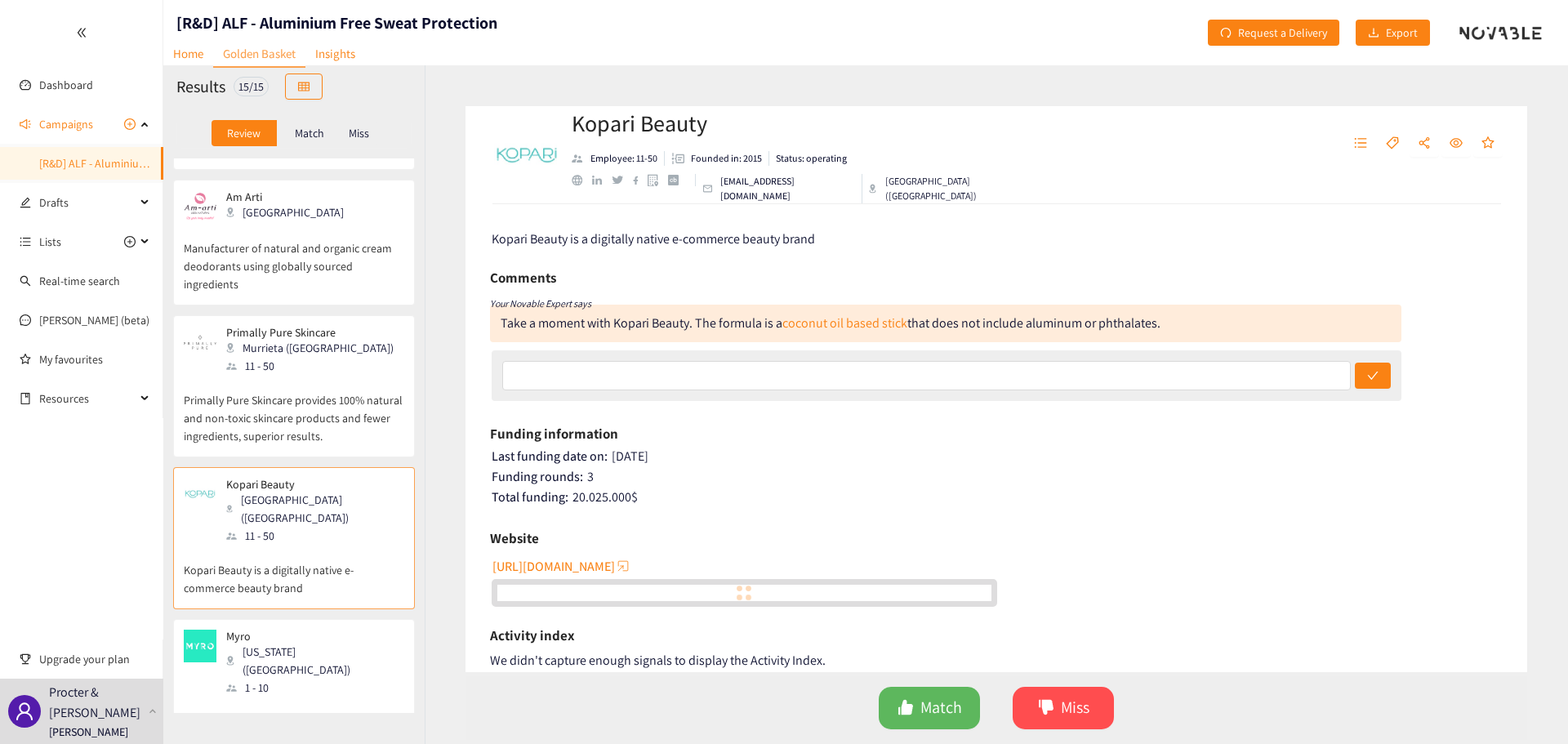 click on "Refillable plant-powered bodycare products starting with deodorant." at bounding box center (294, 723) 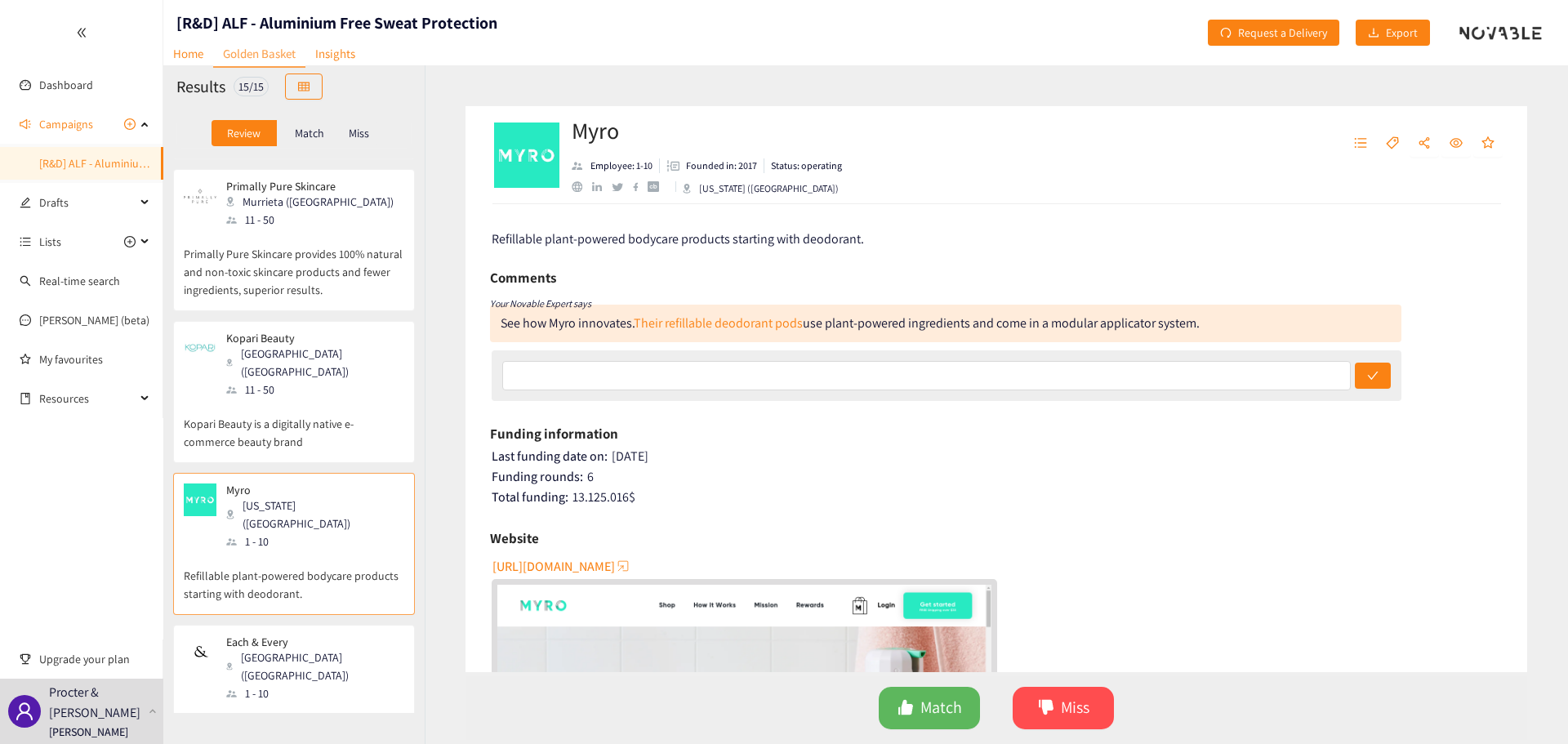 scroll, scrollTop: 1143, scrollLeft: 0, axis: vertical 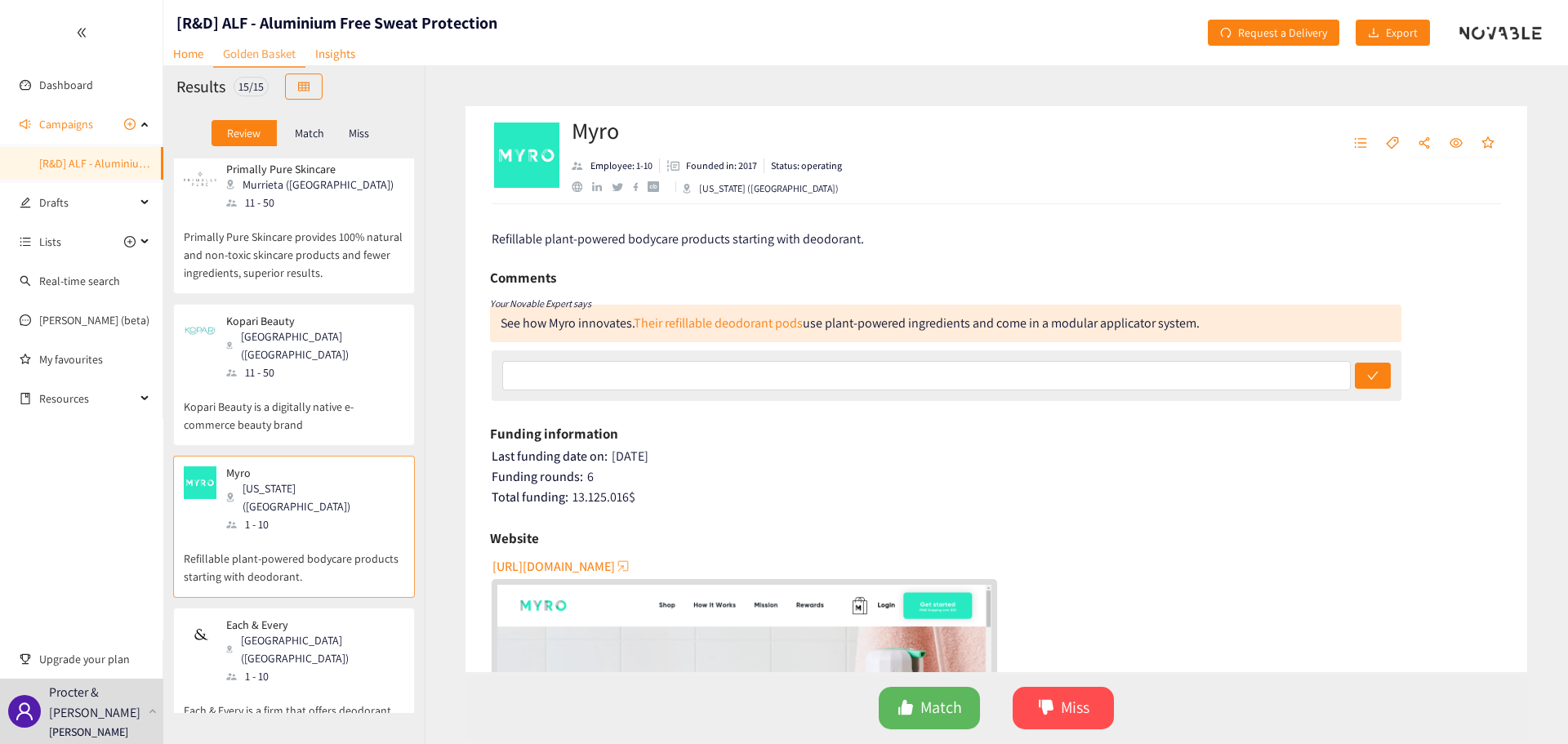 click on "Each & Every   [GEOGRAPHIC_DATA] ([GEOGRAPHIC_DATA])     1 - 10" at bounding box center (294, 652) 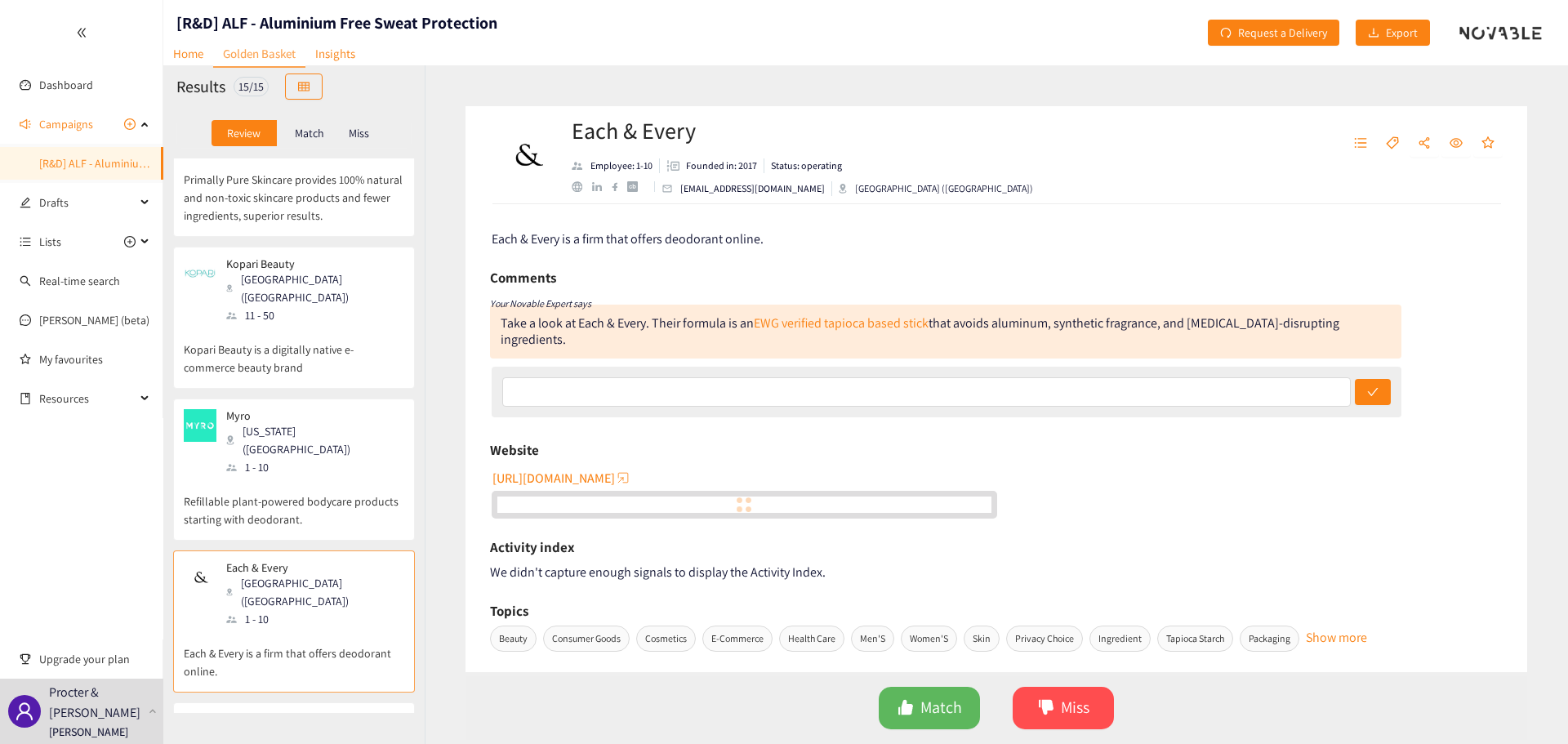 scroll, scrollTop: 1225, scrollLeft: 0, axis: vertical 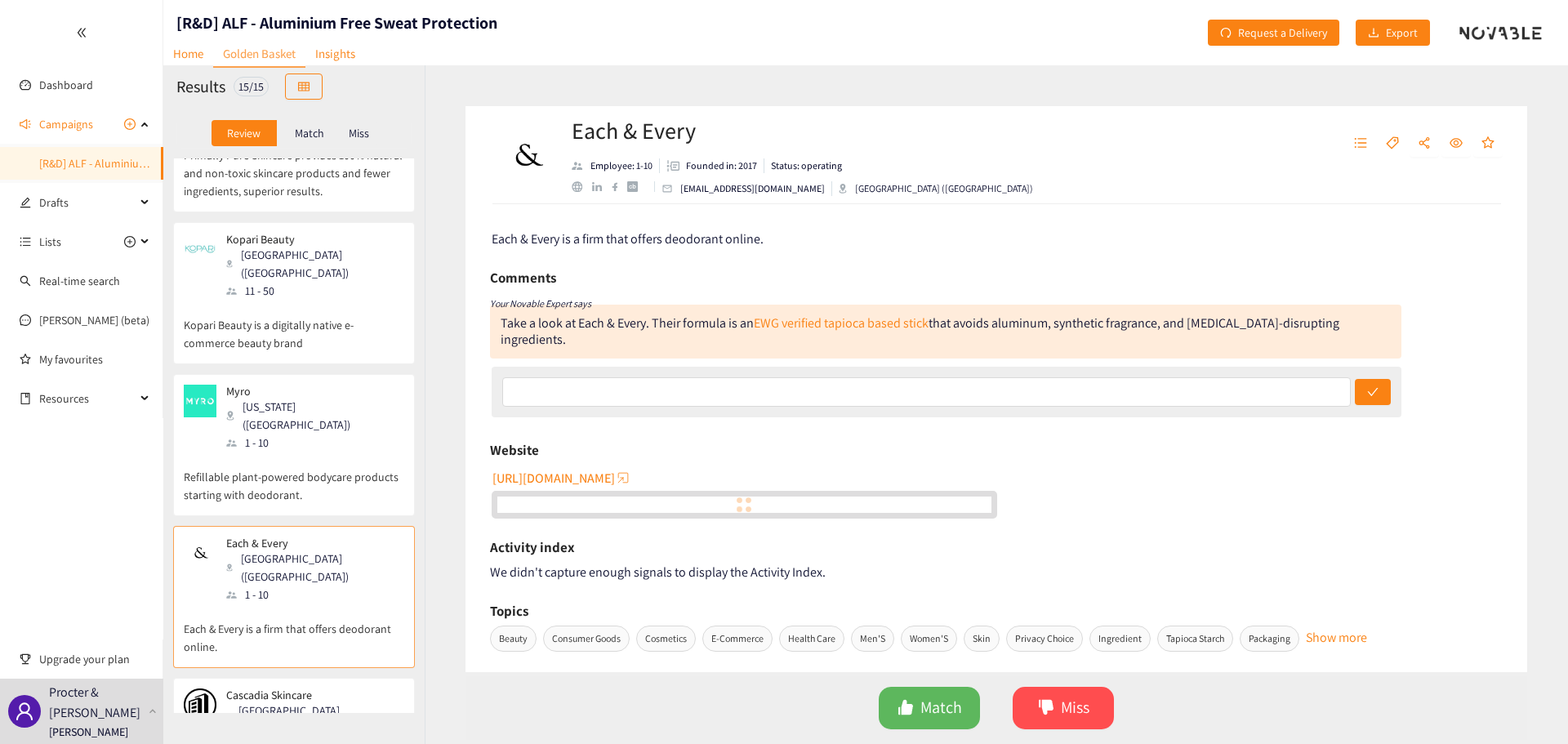 click on "Cascadia's natural skincare has been providing holistic skin remedies and soaps in [GEOGRAPHIC_DATA] and beyond since [DATE]." at bounding box center [294, 791] 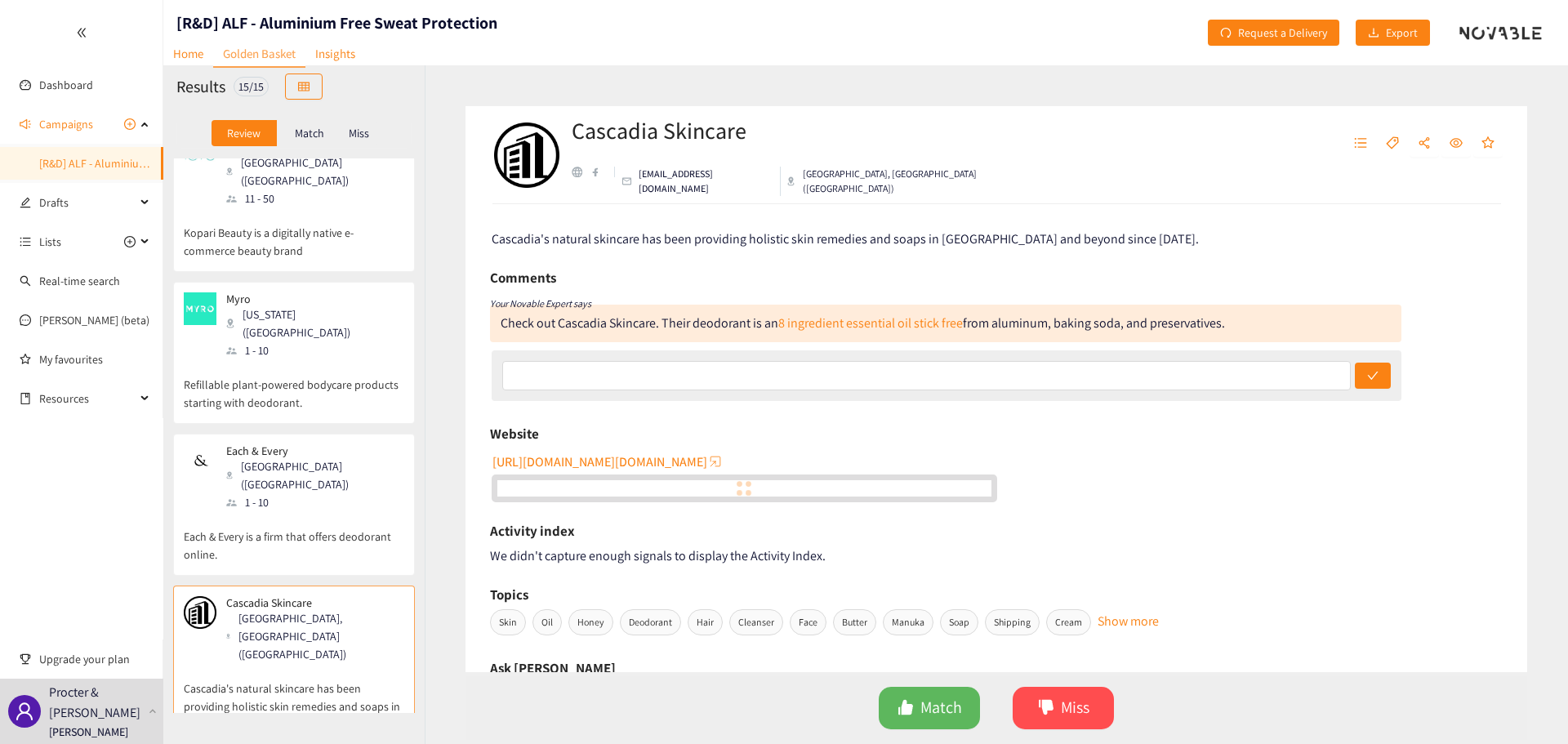 scroll, scrollTop: 1388, scrollLeft: 0, axis: vertical 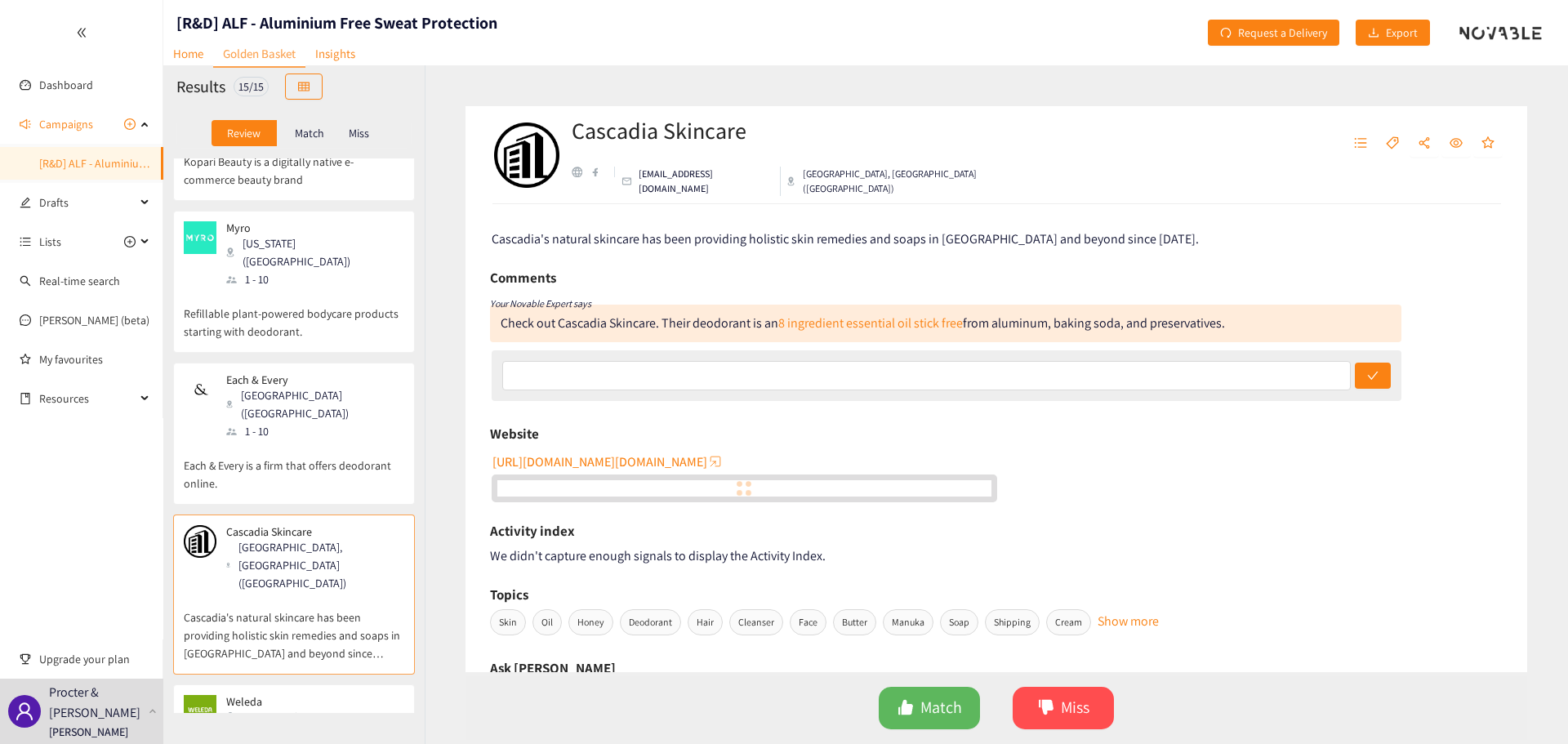 click on "Weleda manufactures and supplies [MEDICAL_DATA] and [MEDICAL_DATA] products." at bounding box center [294, 779] 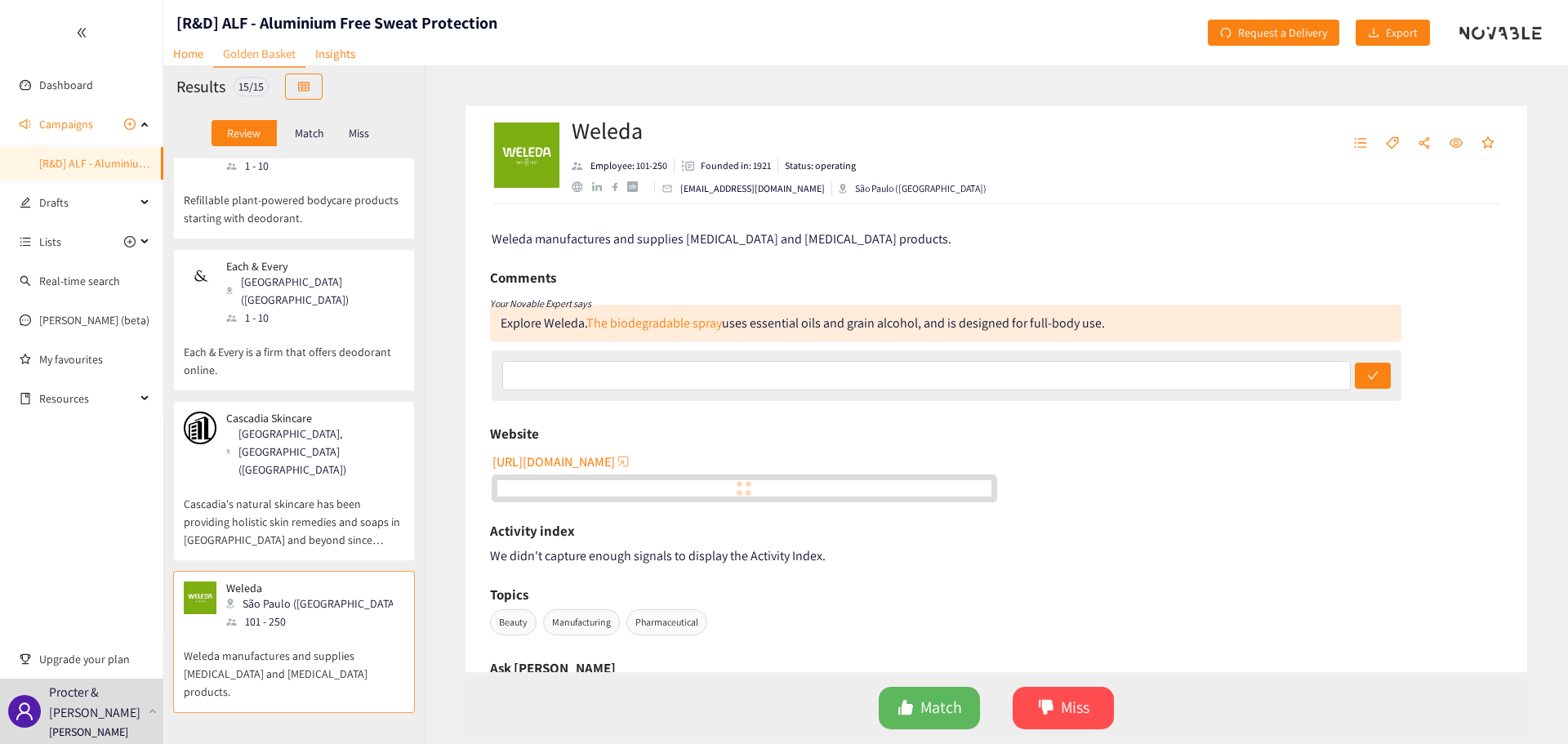scroll, scrollTop: 1548, scrollLeft: 0, axis: vertical 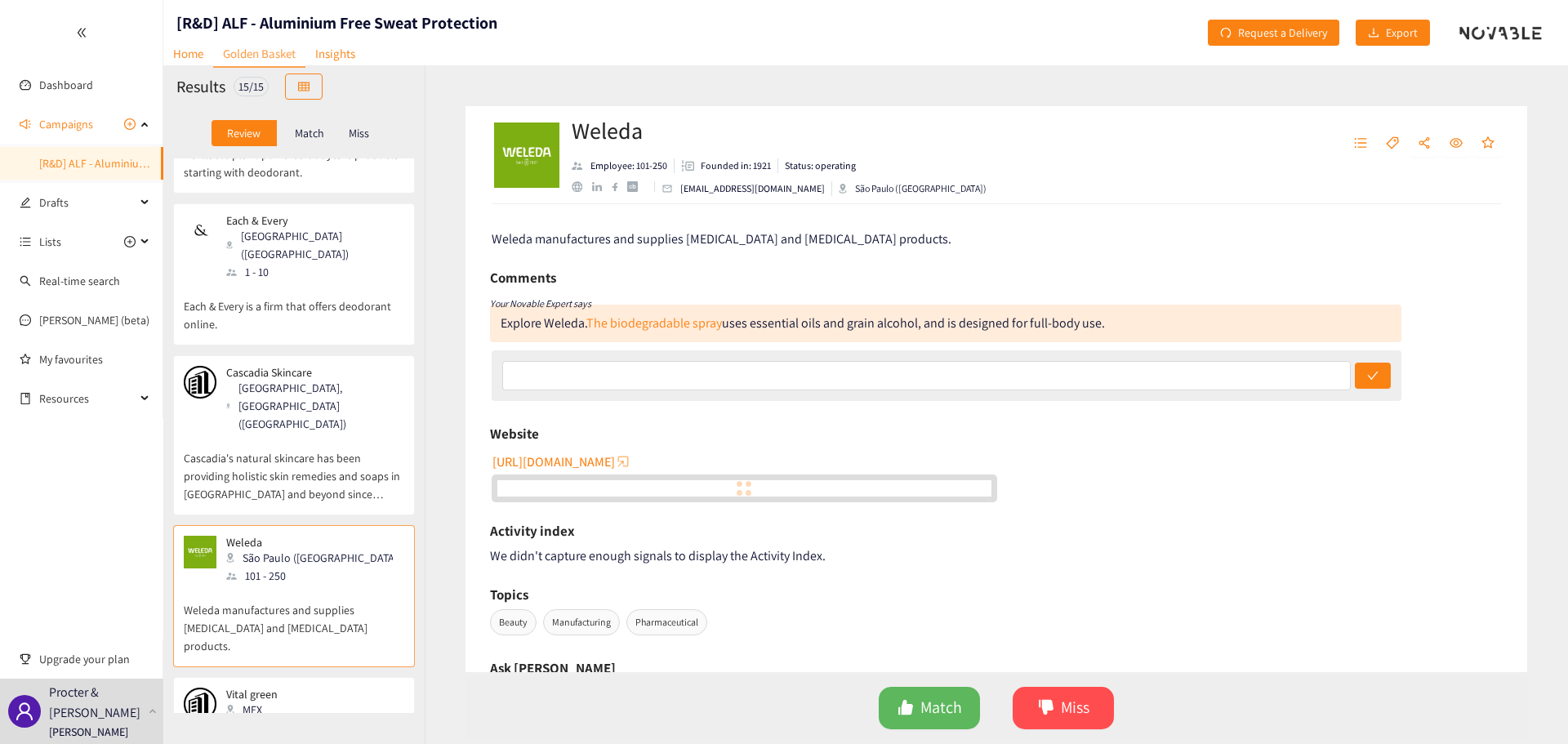 click on "Vital green   MEX" at bounding box center [294, 704] 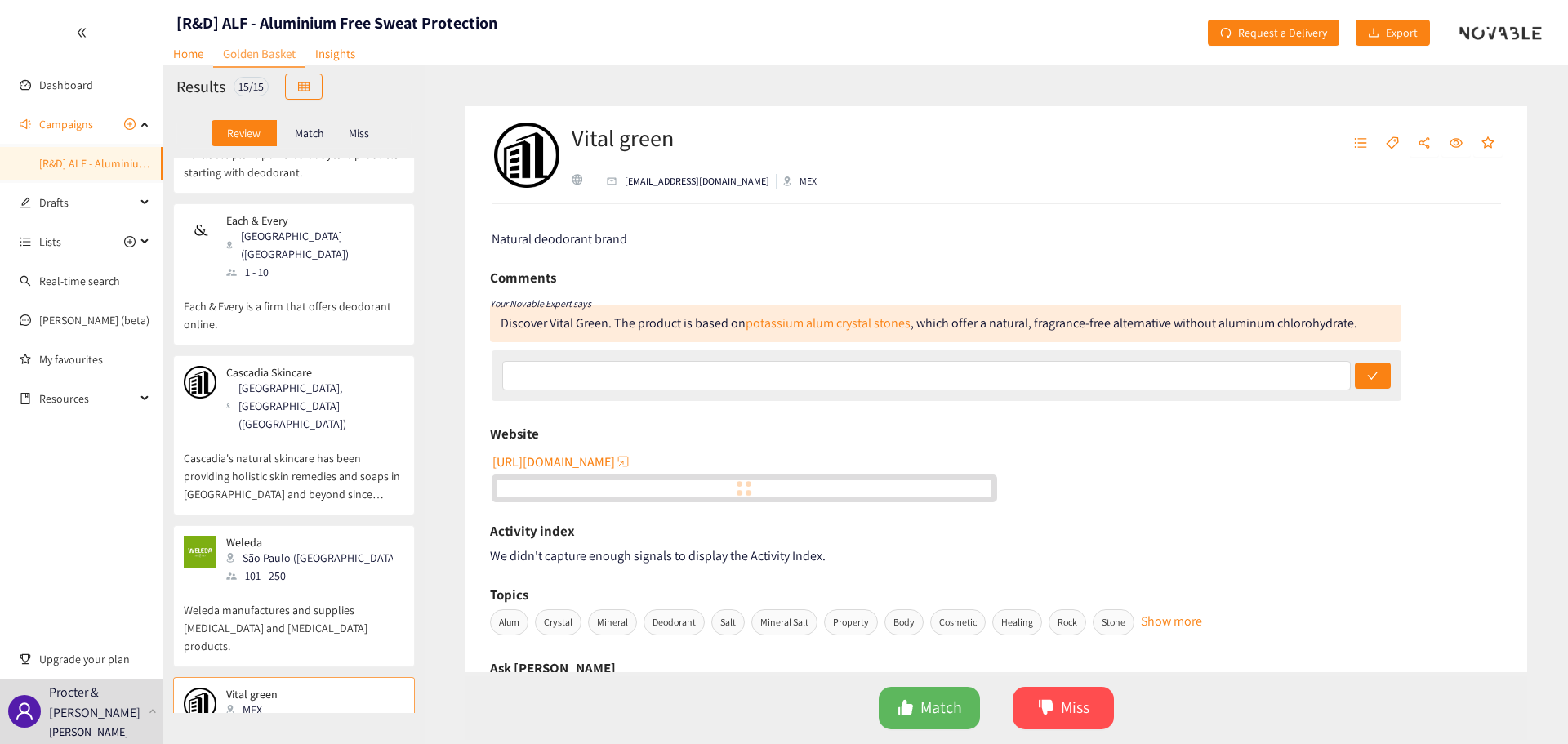 click on "nuud care   [GEOGRAPHIC_DATA] (NLD)     1 - 10" at bounding box center [294, 812] 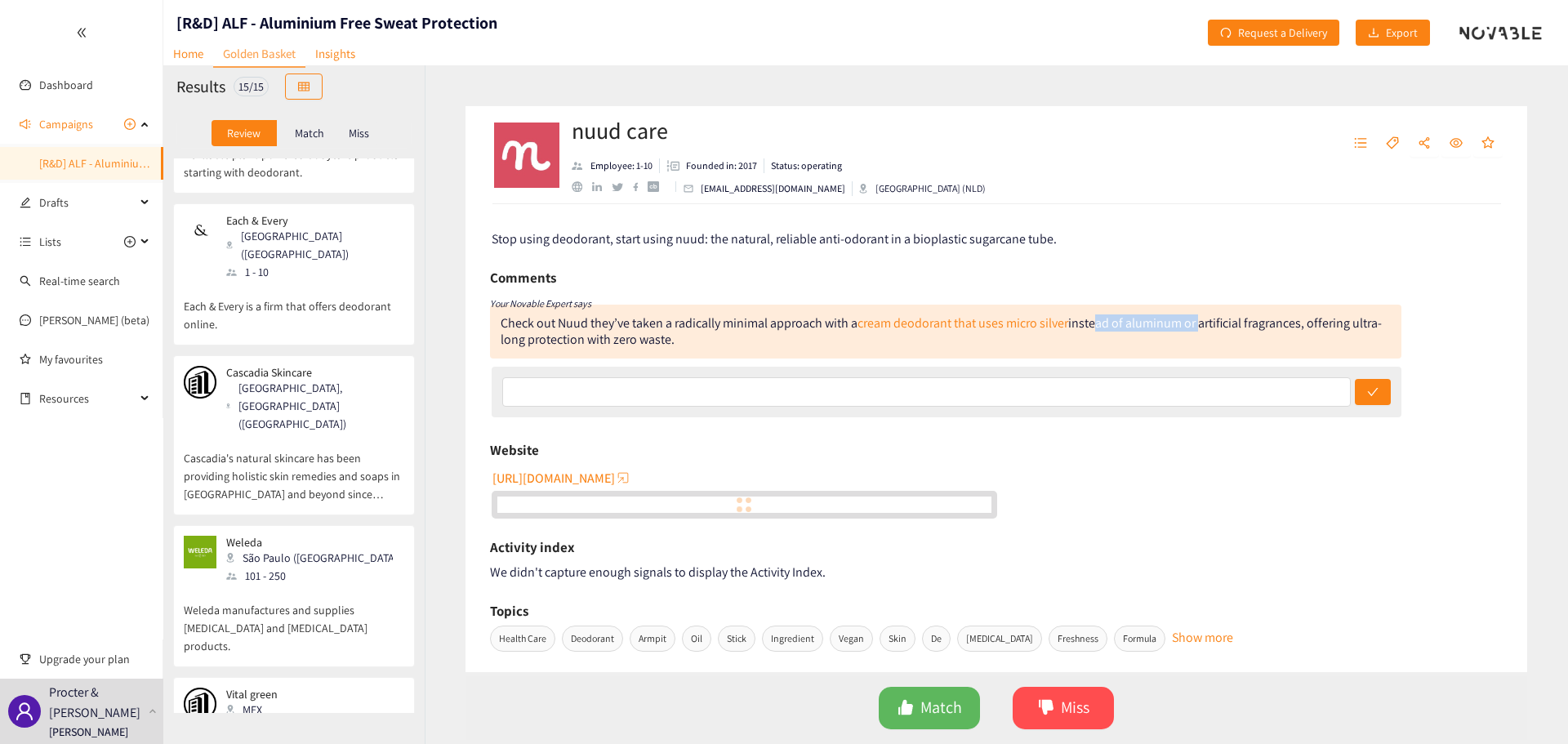 drag, startPoint x: 1096, startPoint y: 326, endPoint x: 1203, endPoint y: 320, distance: 107.16809 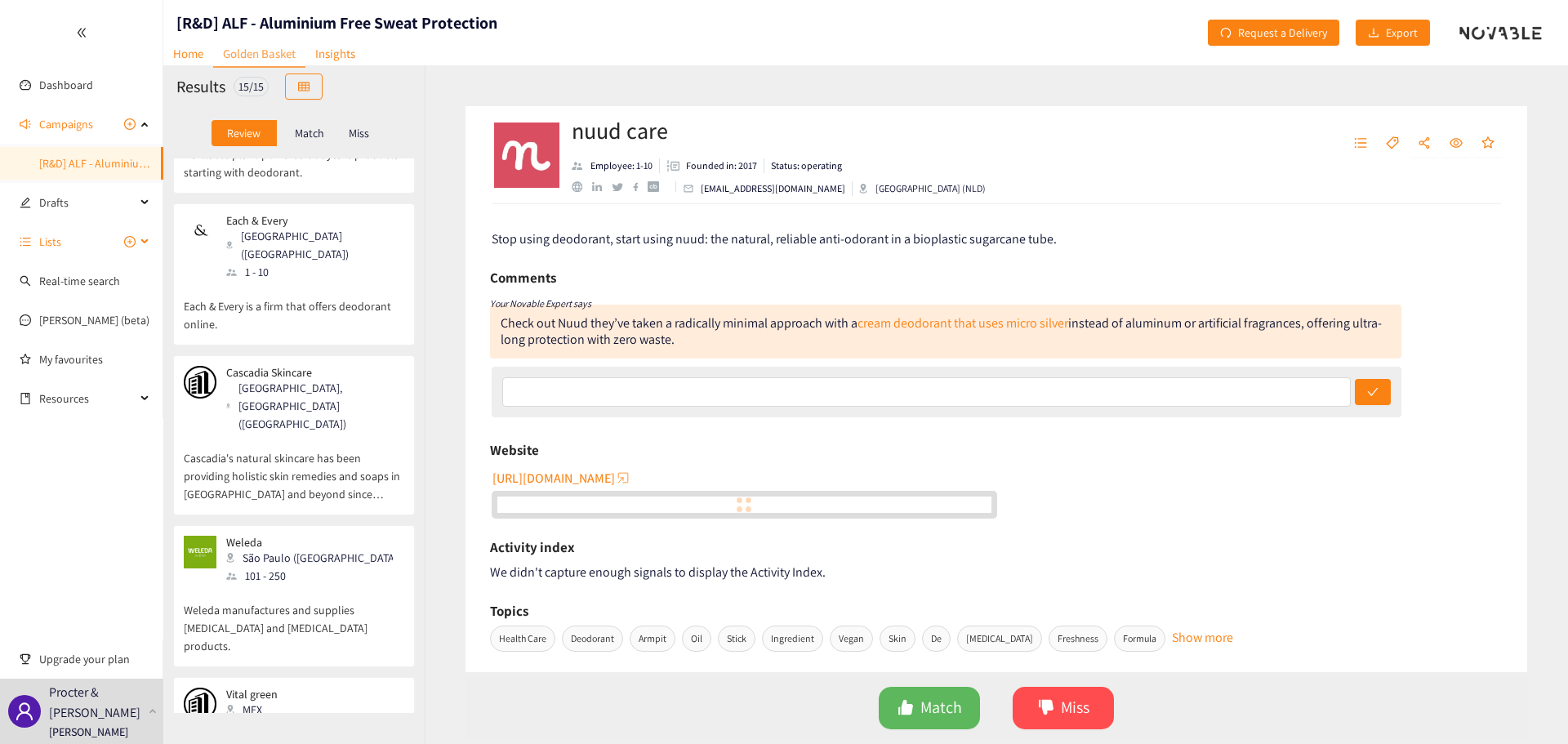 click on "Lists" at bounding box center (87, 242) 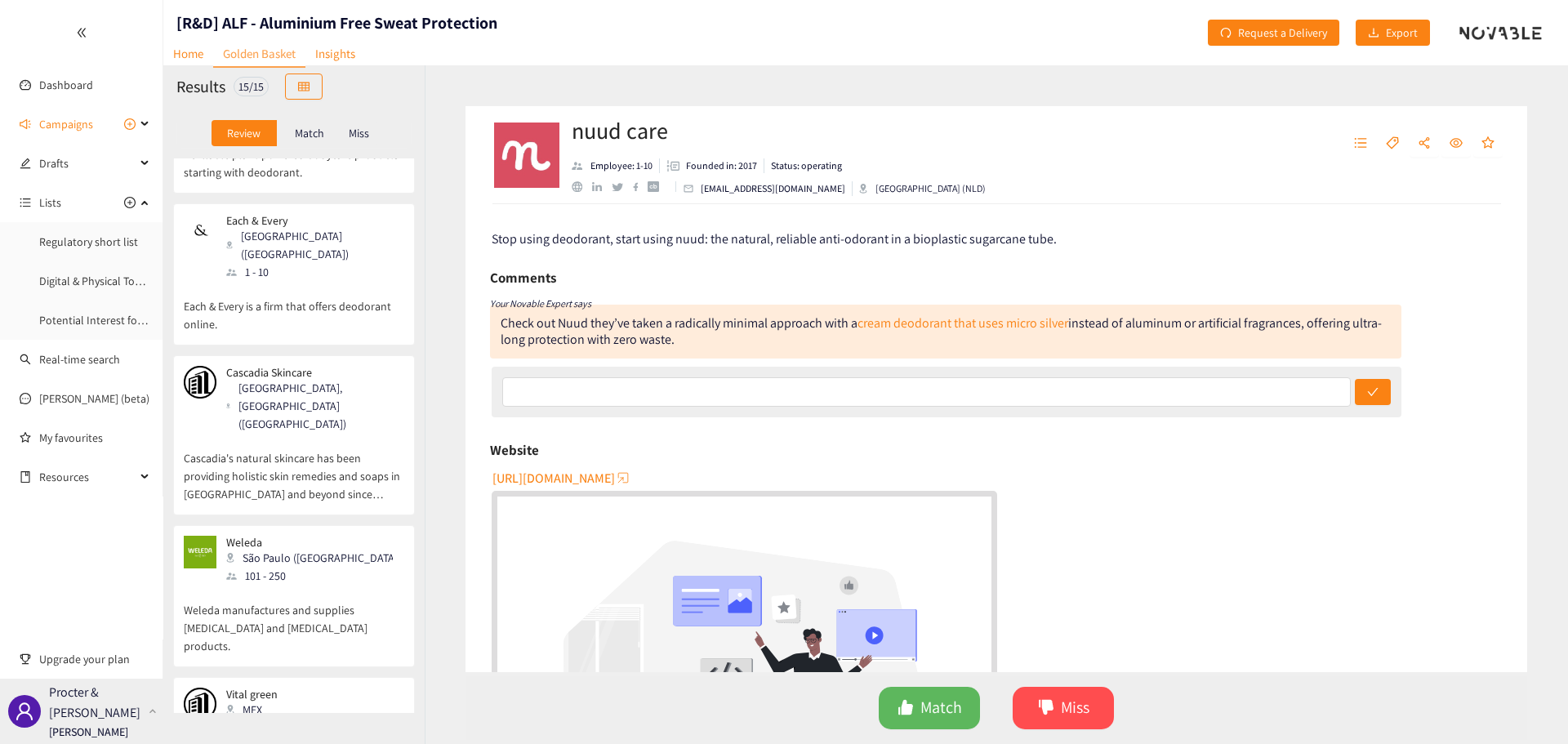 click on "Procter & [PERSON_NAME]" at bounding box center [96, 702] 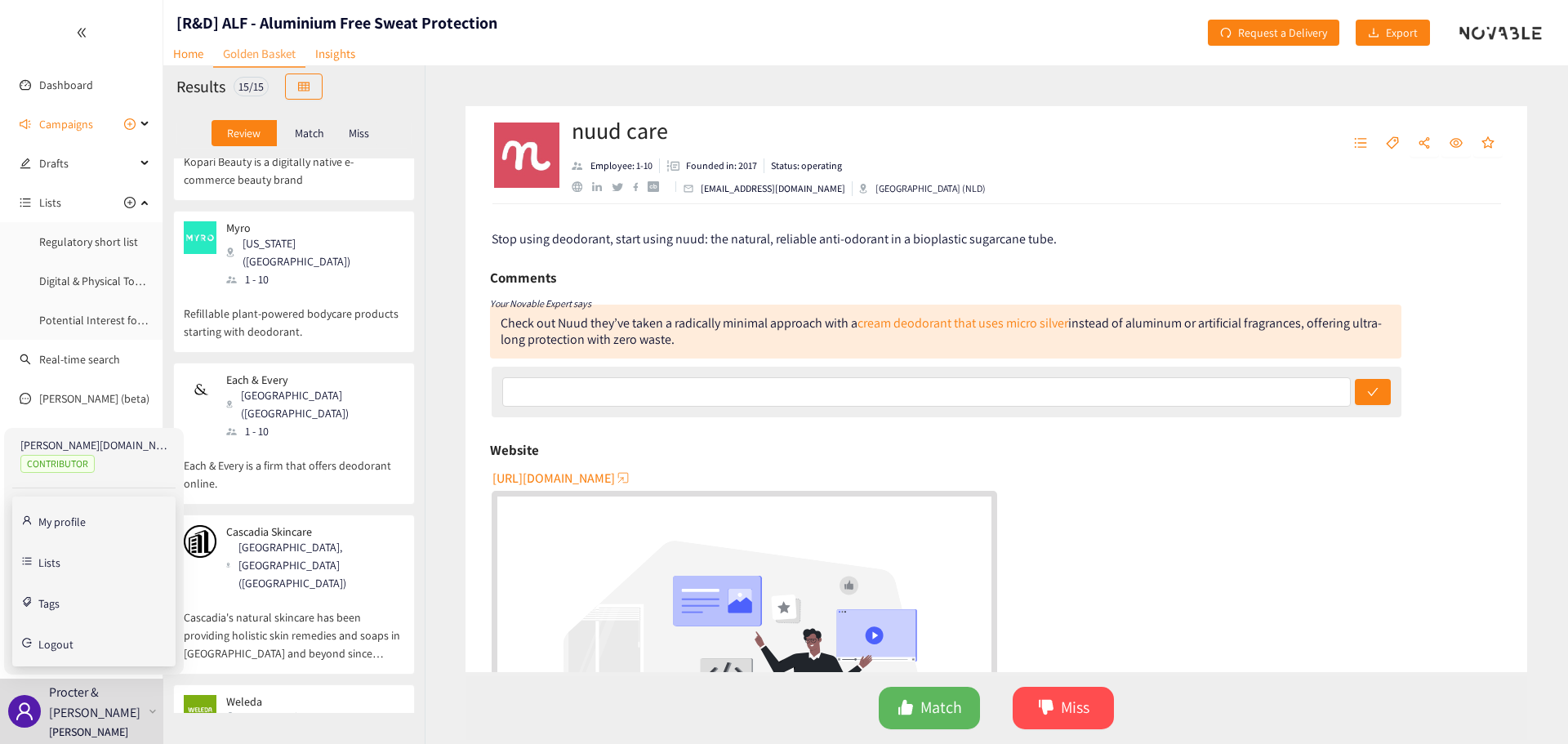 scroll, scrollTop: 1548, scrollLeft: 0, axis: vertical 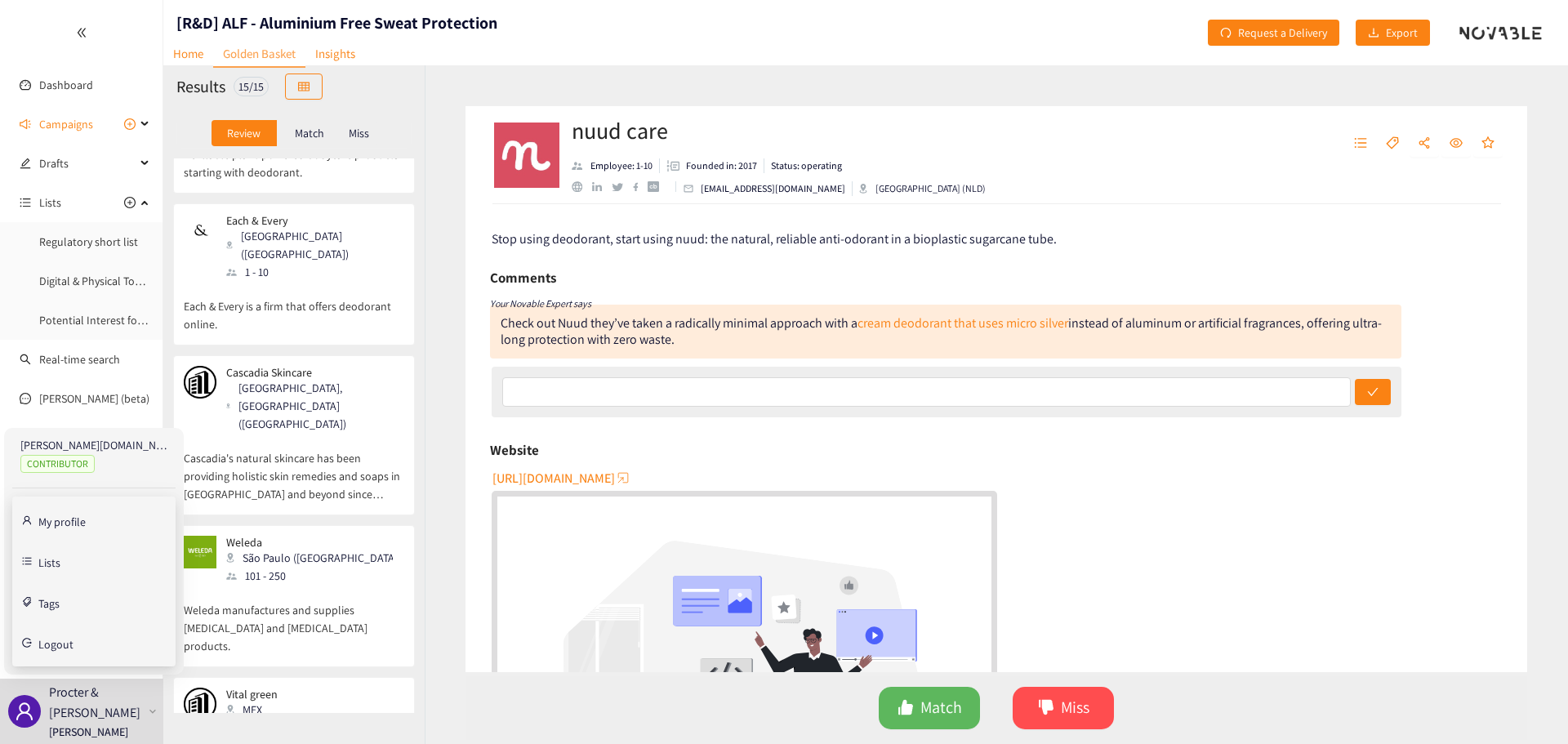 click on "Match" at bounding box center (310, 133) 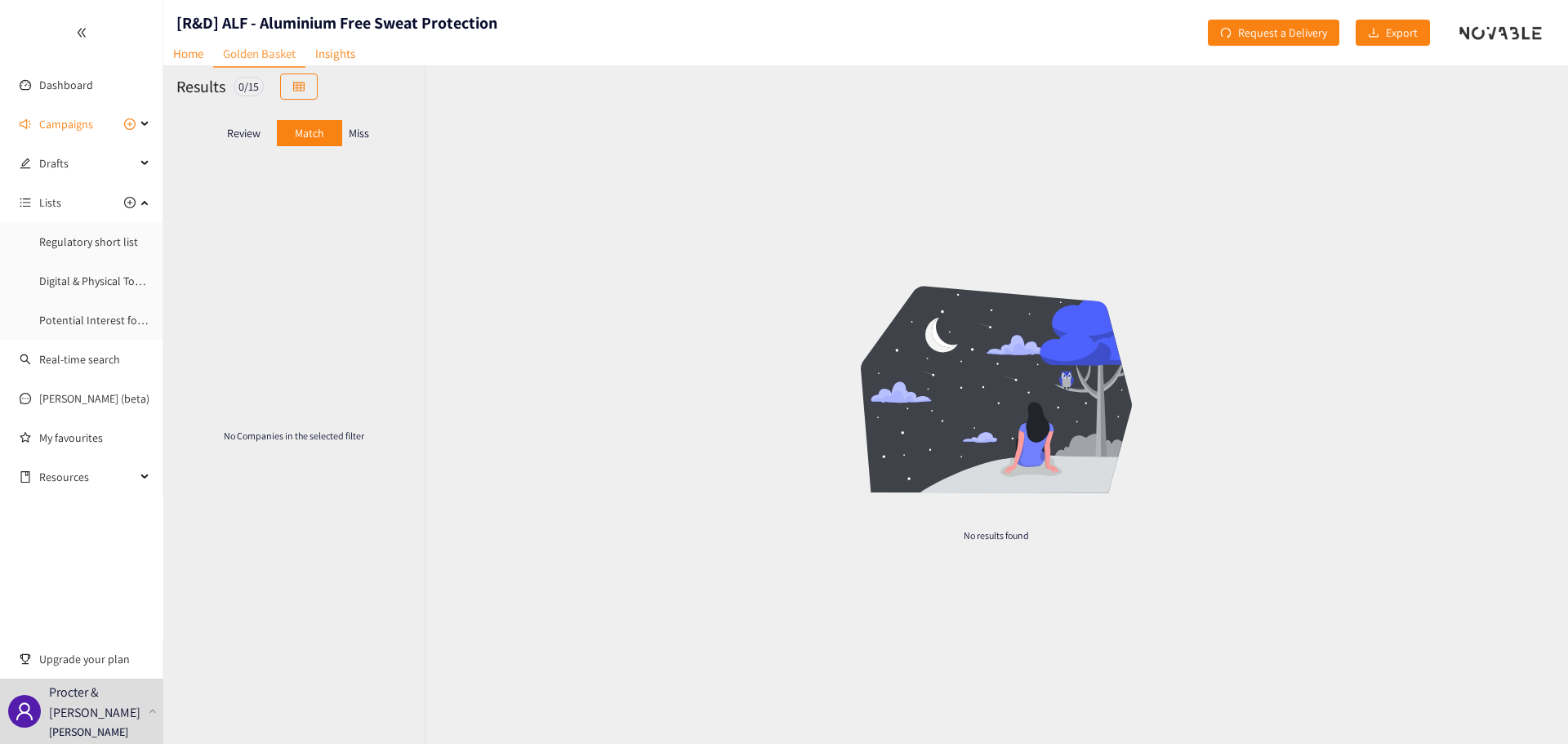scroll, scrollTop: 0, scrollLeft: 0, axis: both 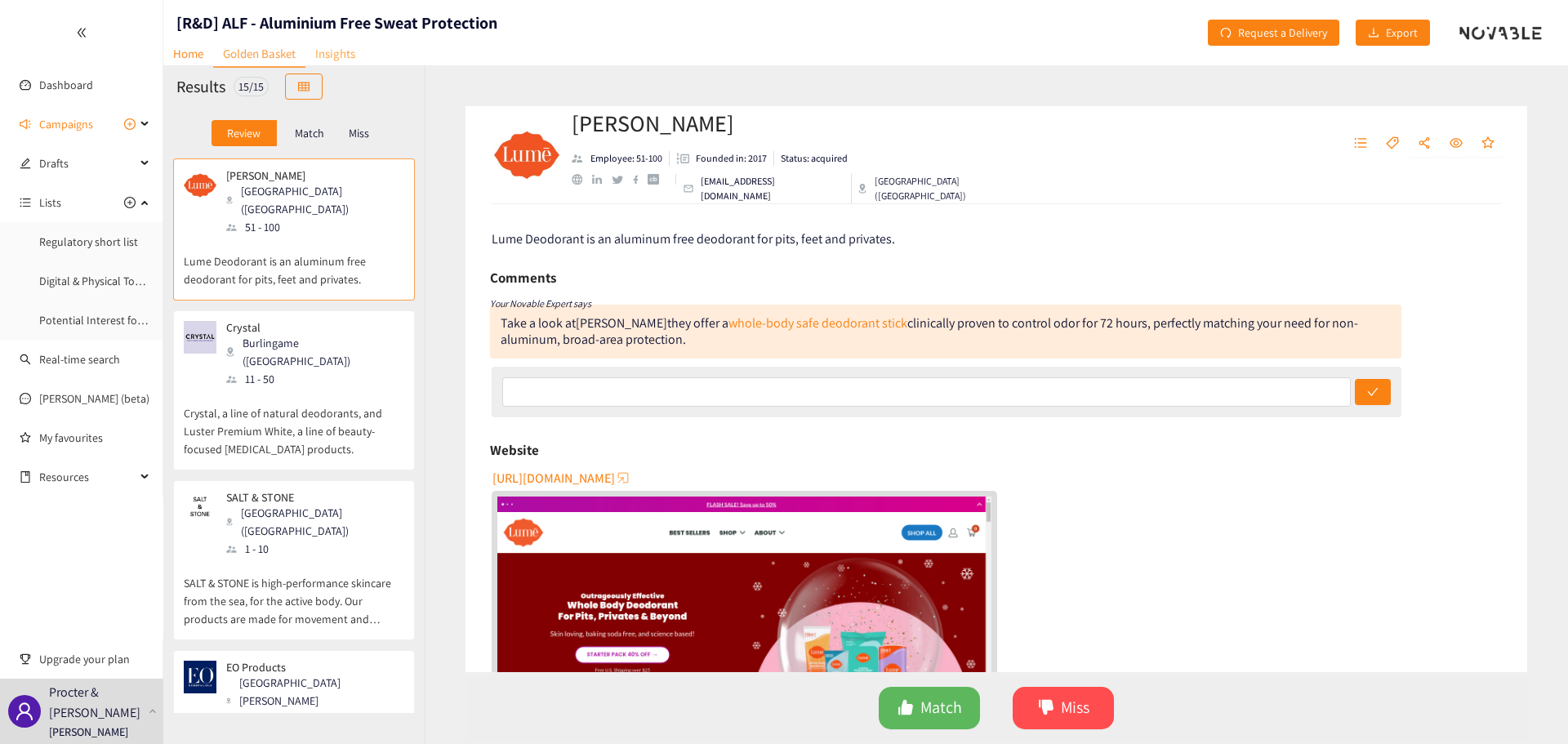 click on "Insights" at bounding box center (335, 53) 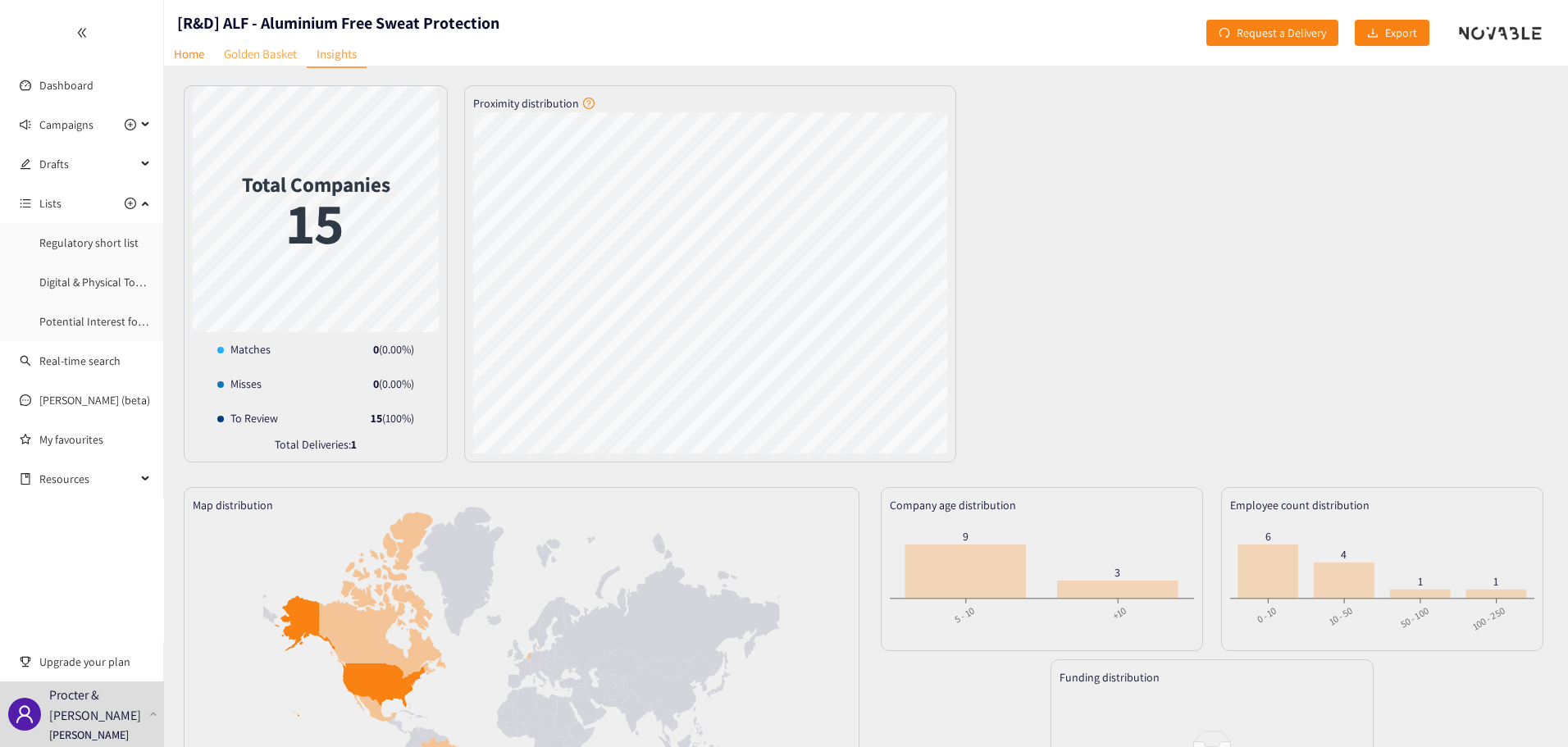 click on "Golden Basket" at bounding box center [260, 53] 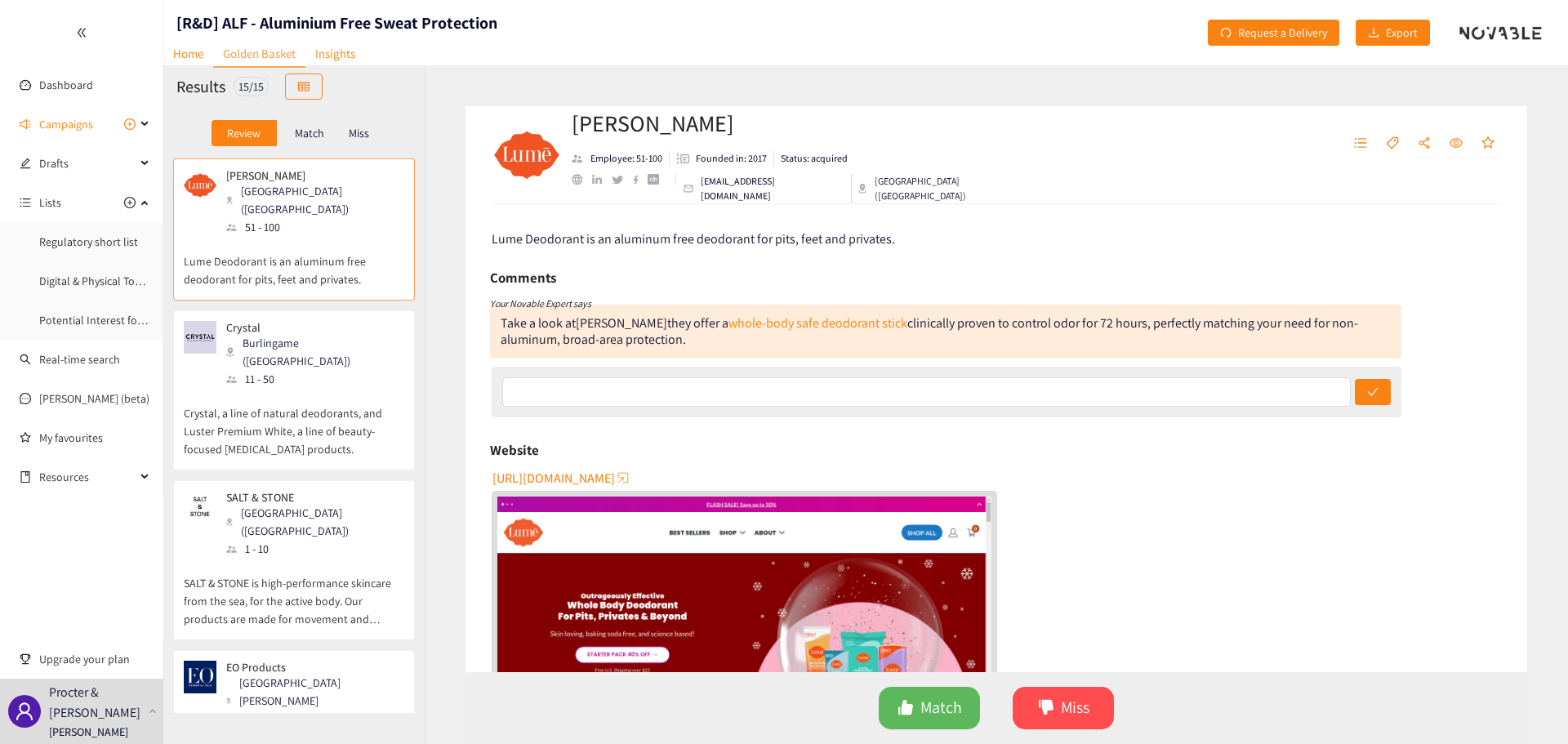 drag, startPoint x: 401, startPoint y: 75, endPoint x: 377, endPoint y: 68, distance: 25 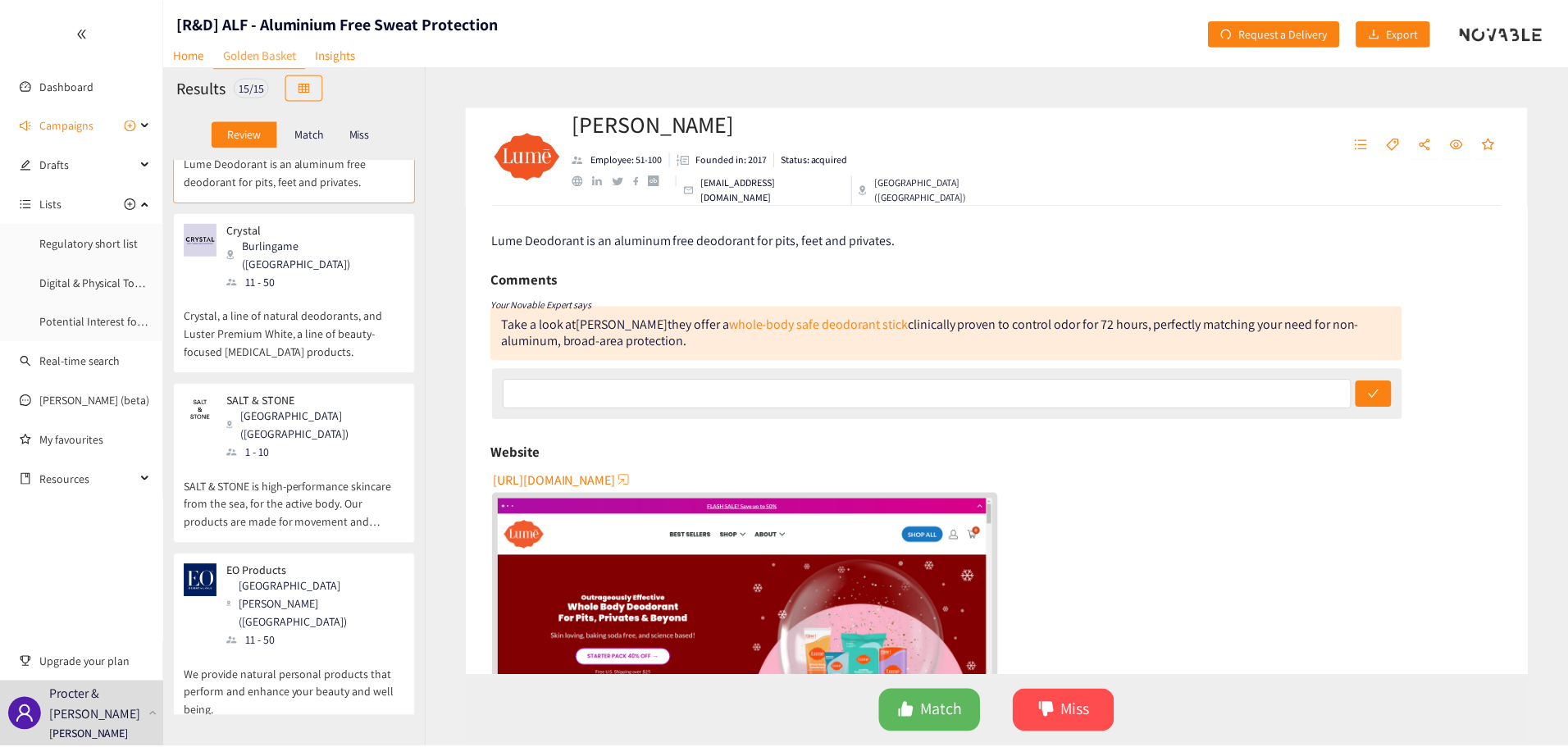 scroll, scrollTop: 0, scrollLeft: 0, axis: both 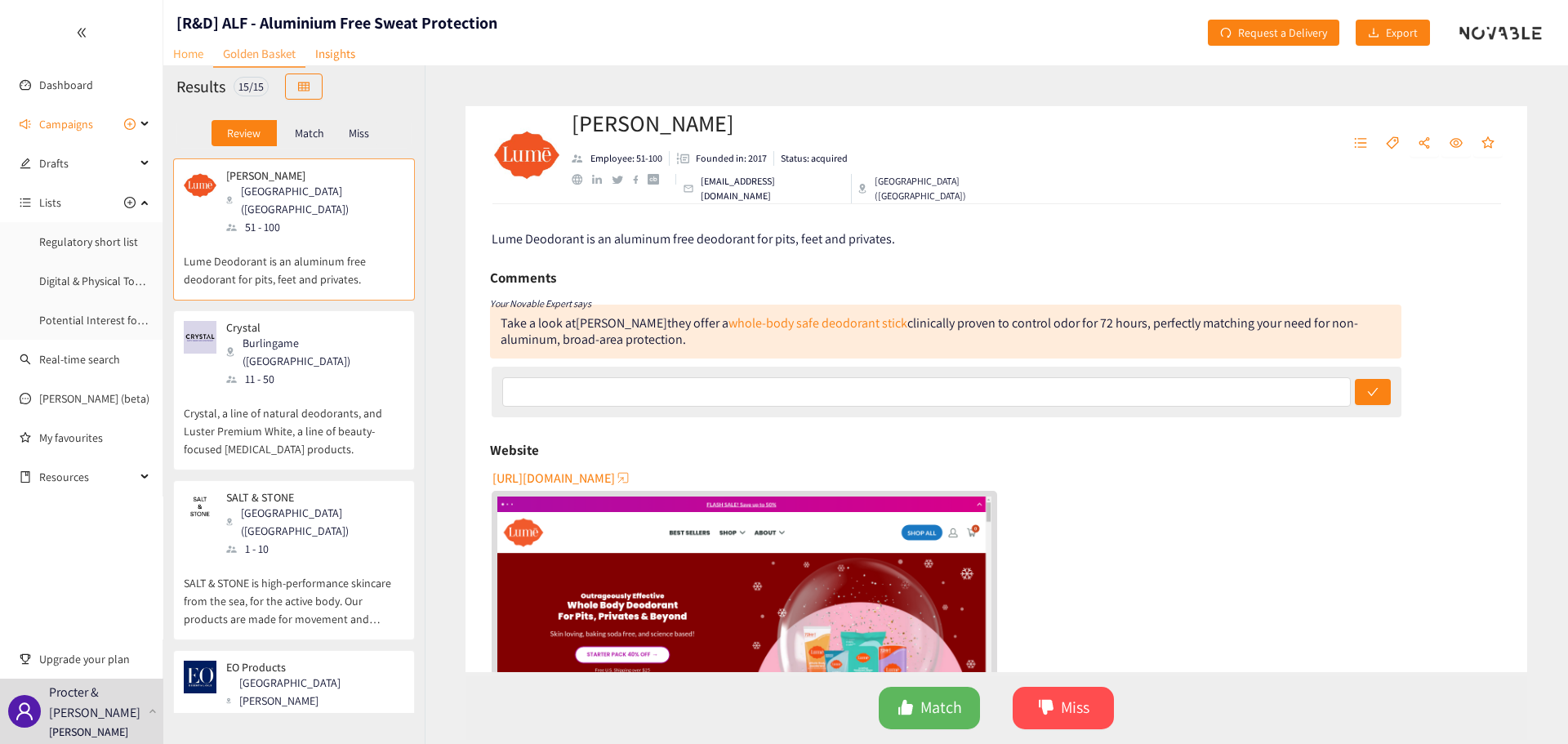 click on "Home" at bounding box center [188, 53] 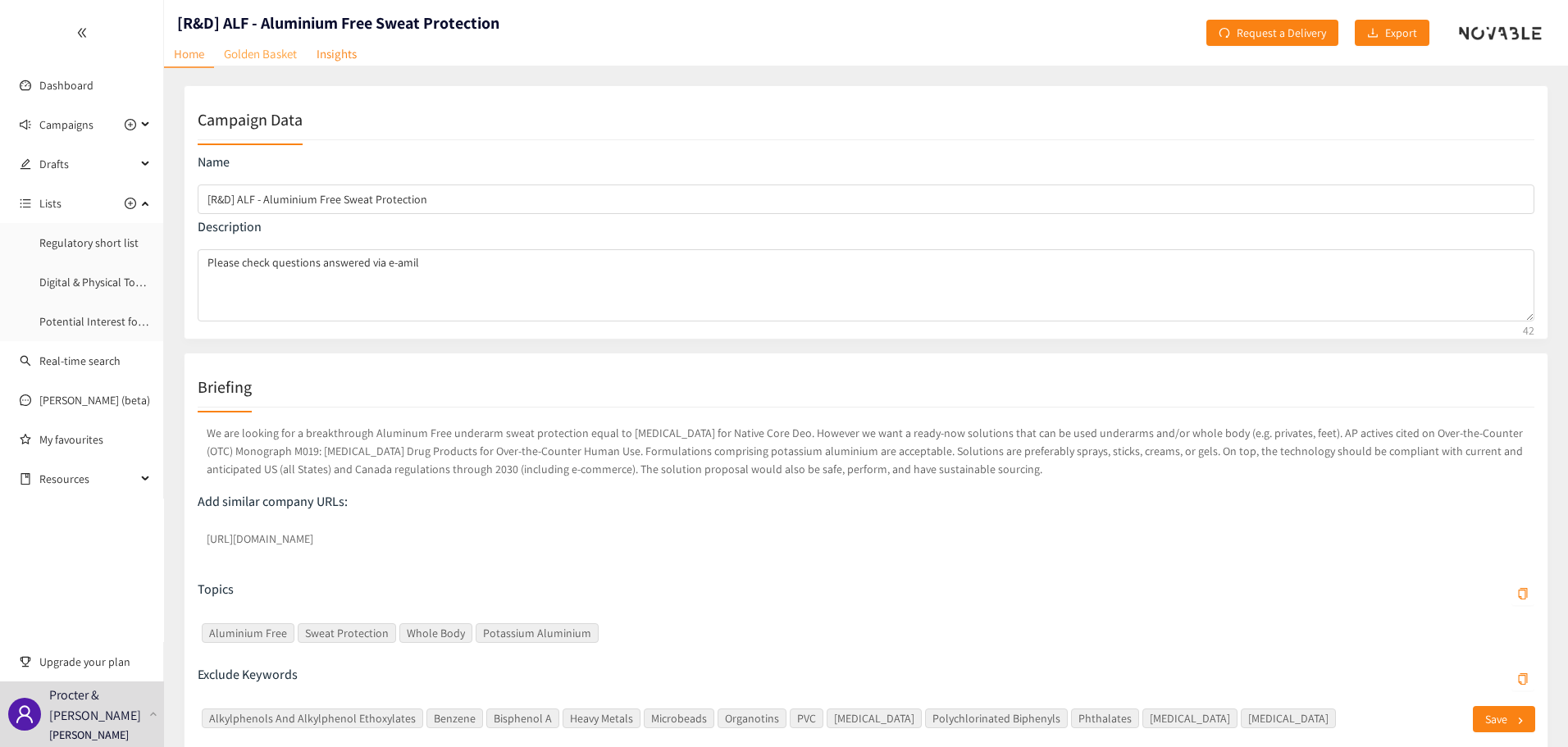 click on "Golden Basket" at bounding box center (260, 53) 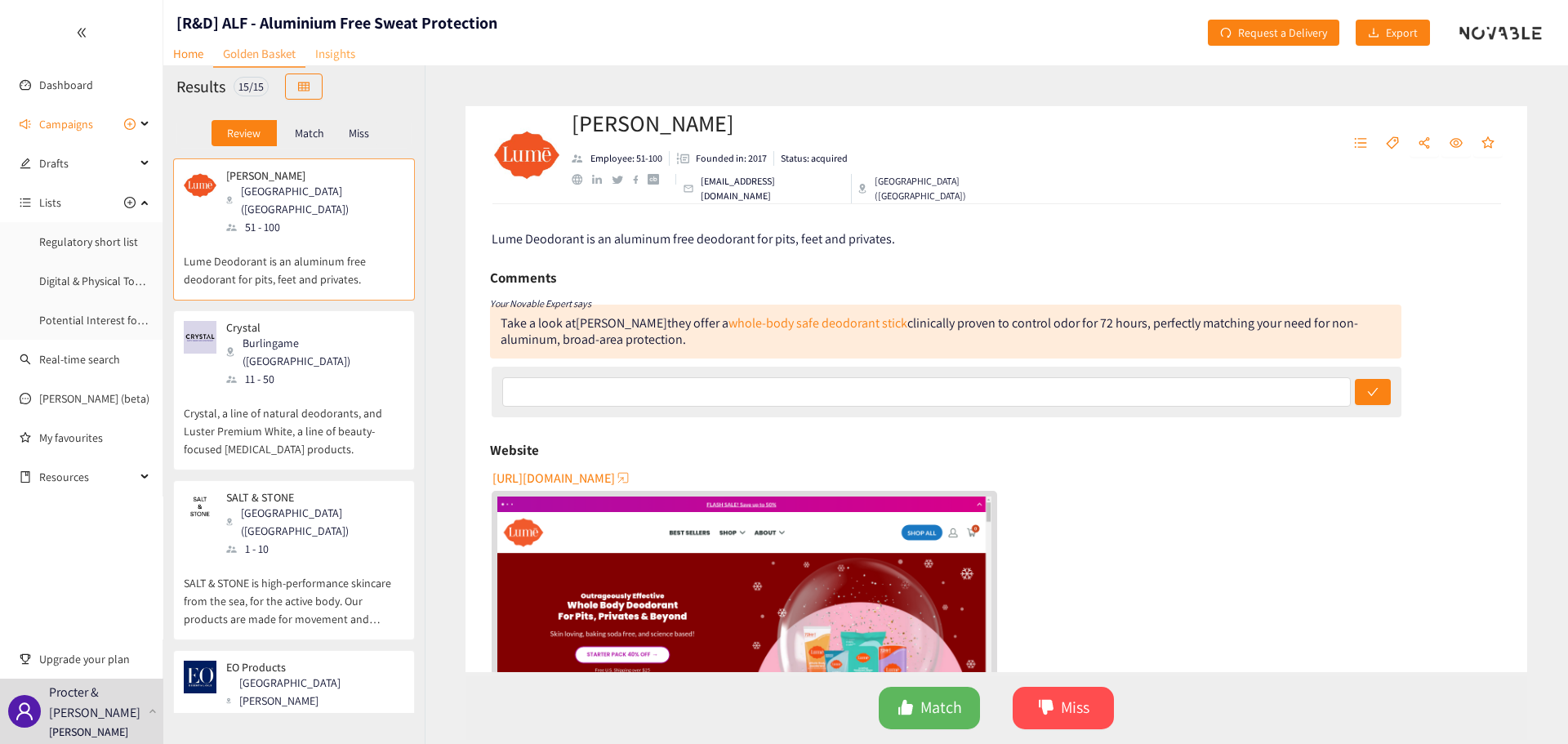 click on "Insights" at bounding box center (335, 53) 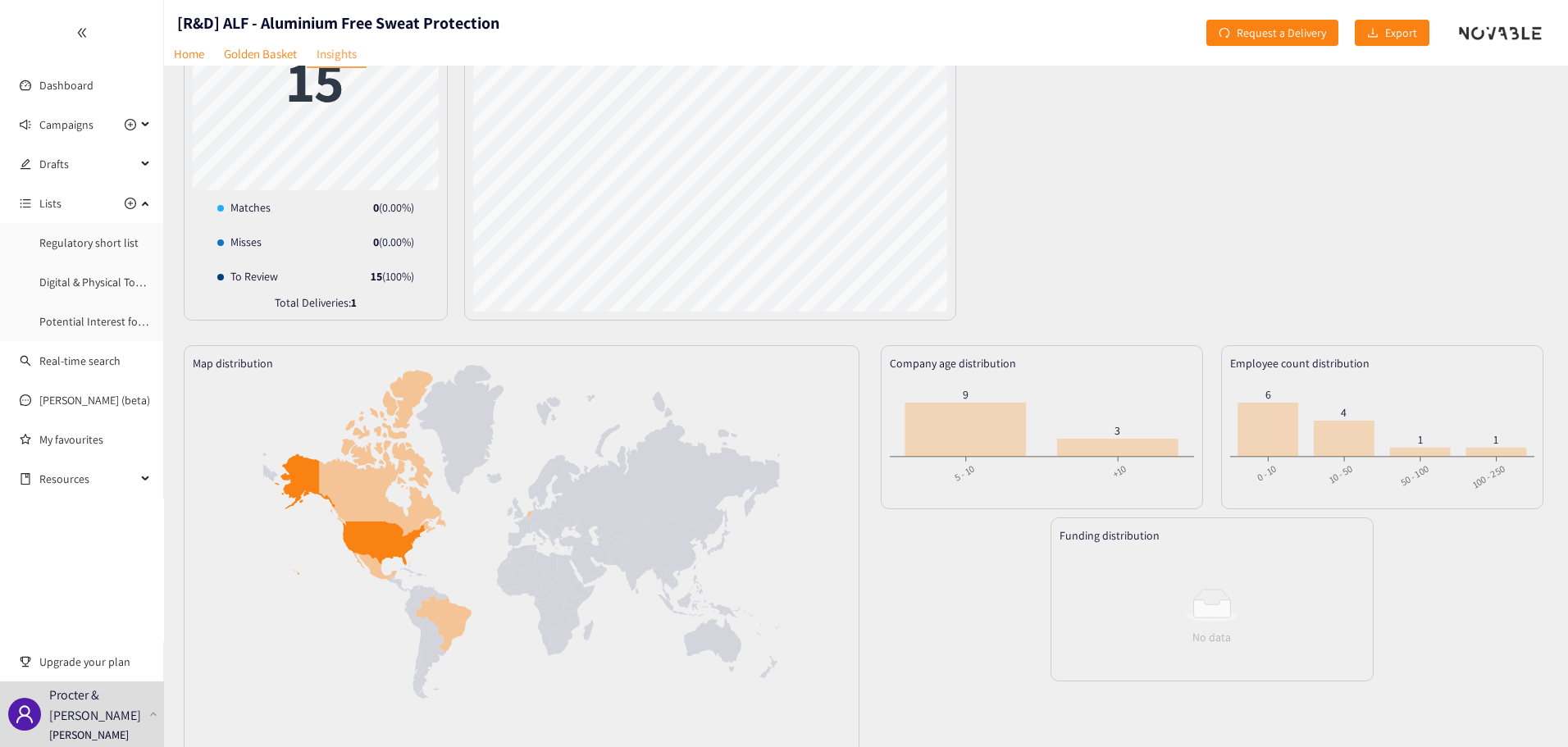 scroll, scrollTop: 0, scrollLeft: 0, axis: both 